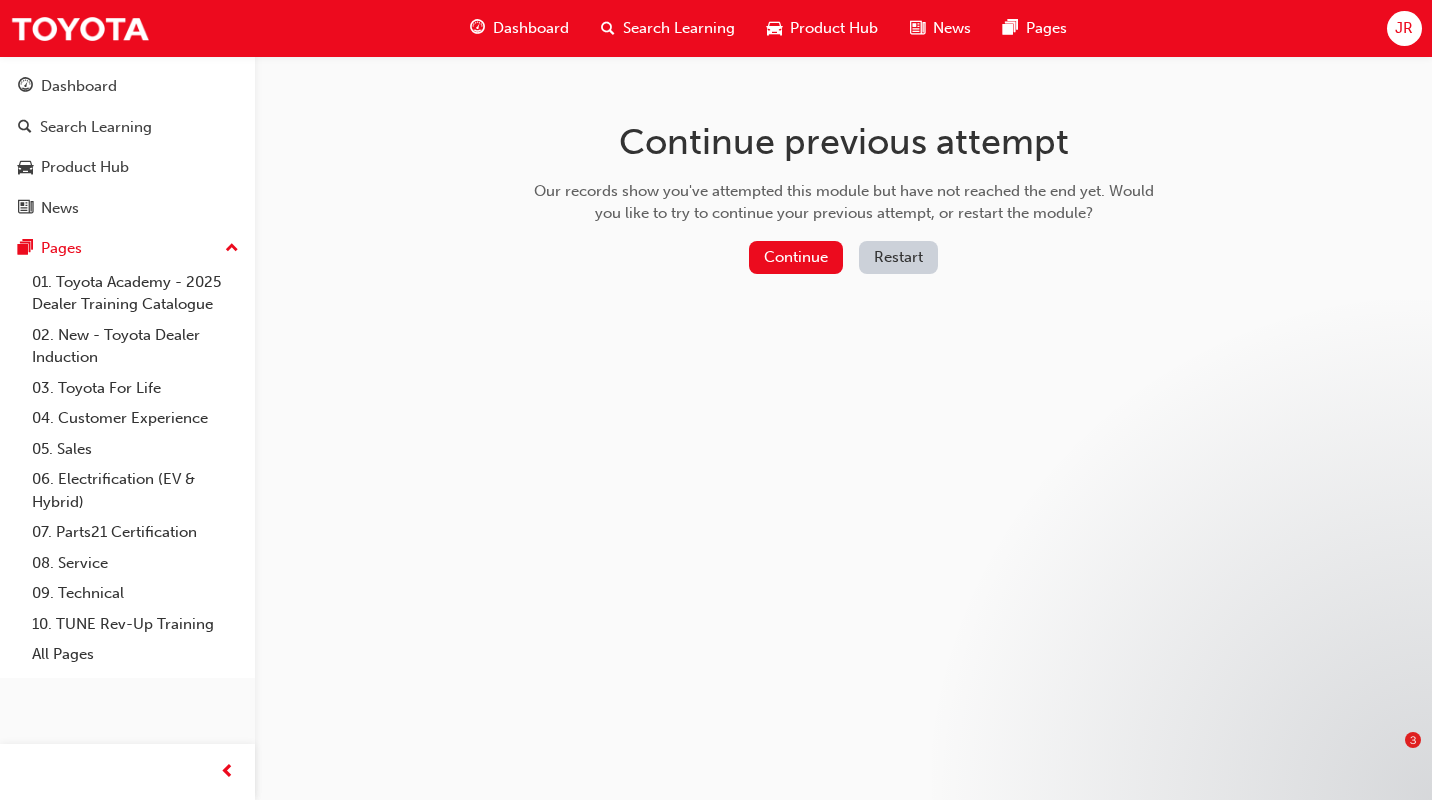 scroll, scrollTop: 0, scrollLeft: 0, axis: both 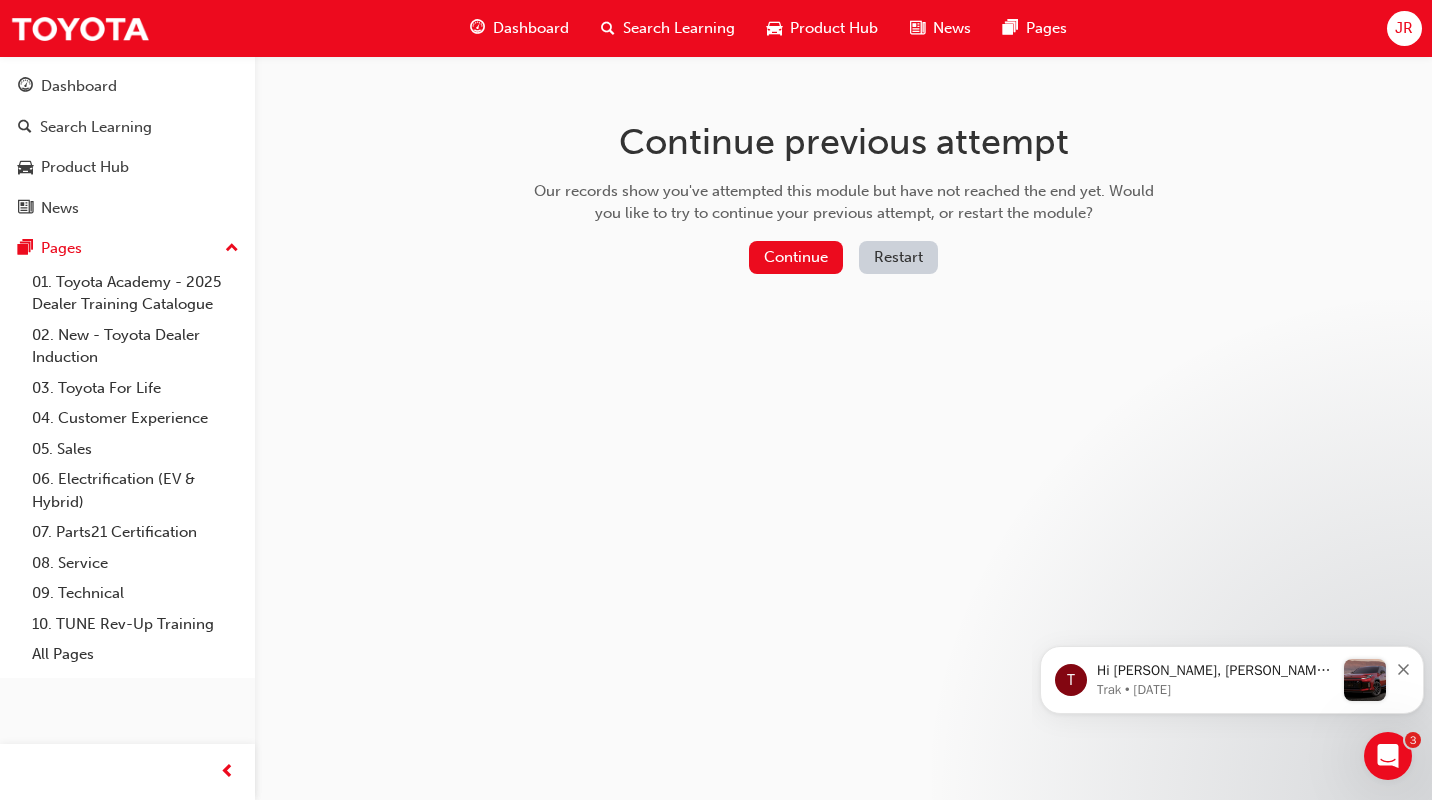 click on "Continue" at bounding box center [796, 257] 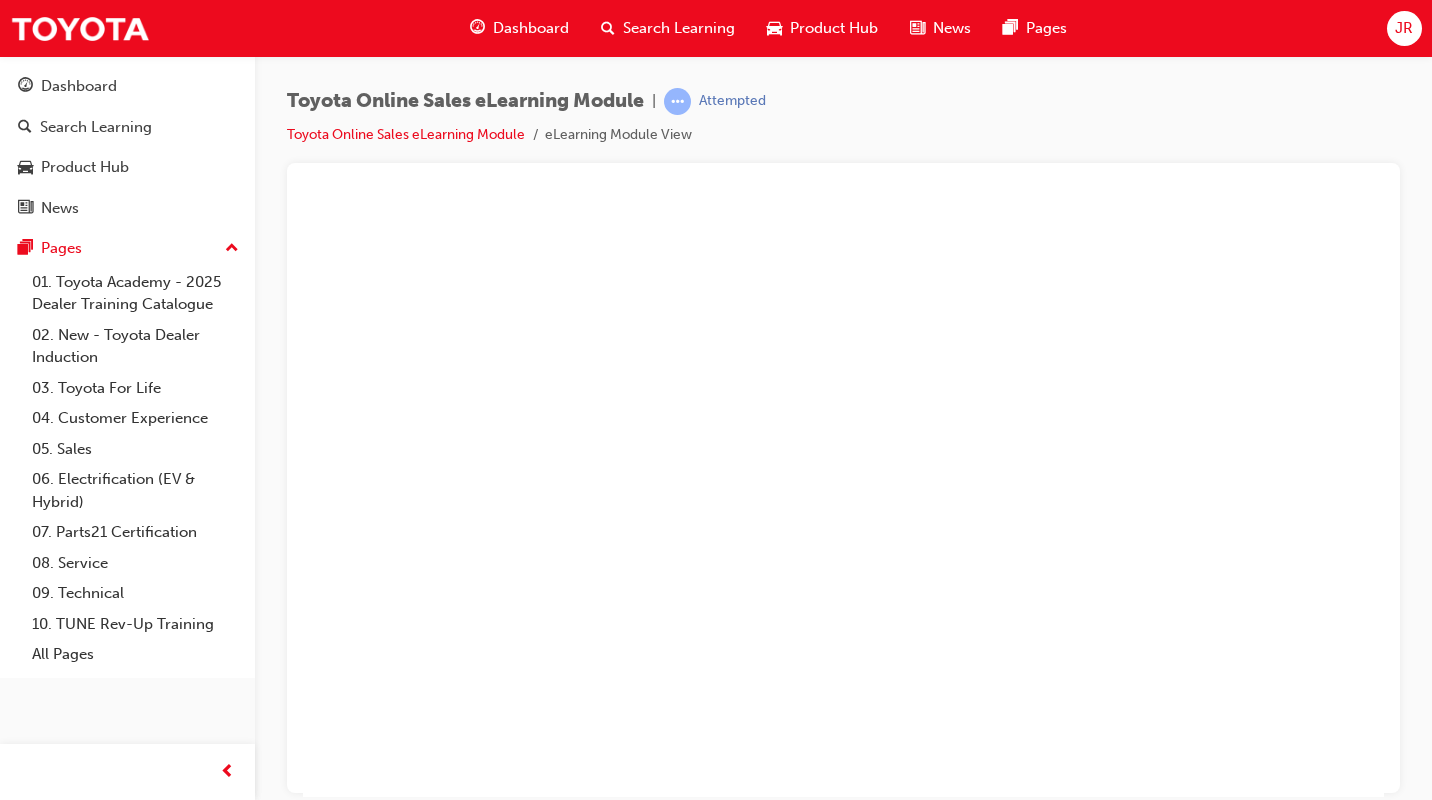scroll, scrollTop: 0, scrollLeft: 0, axis: both 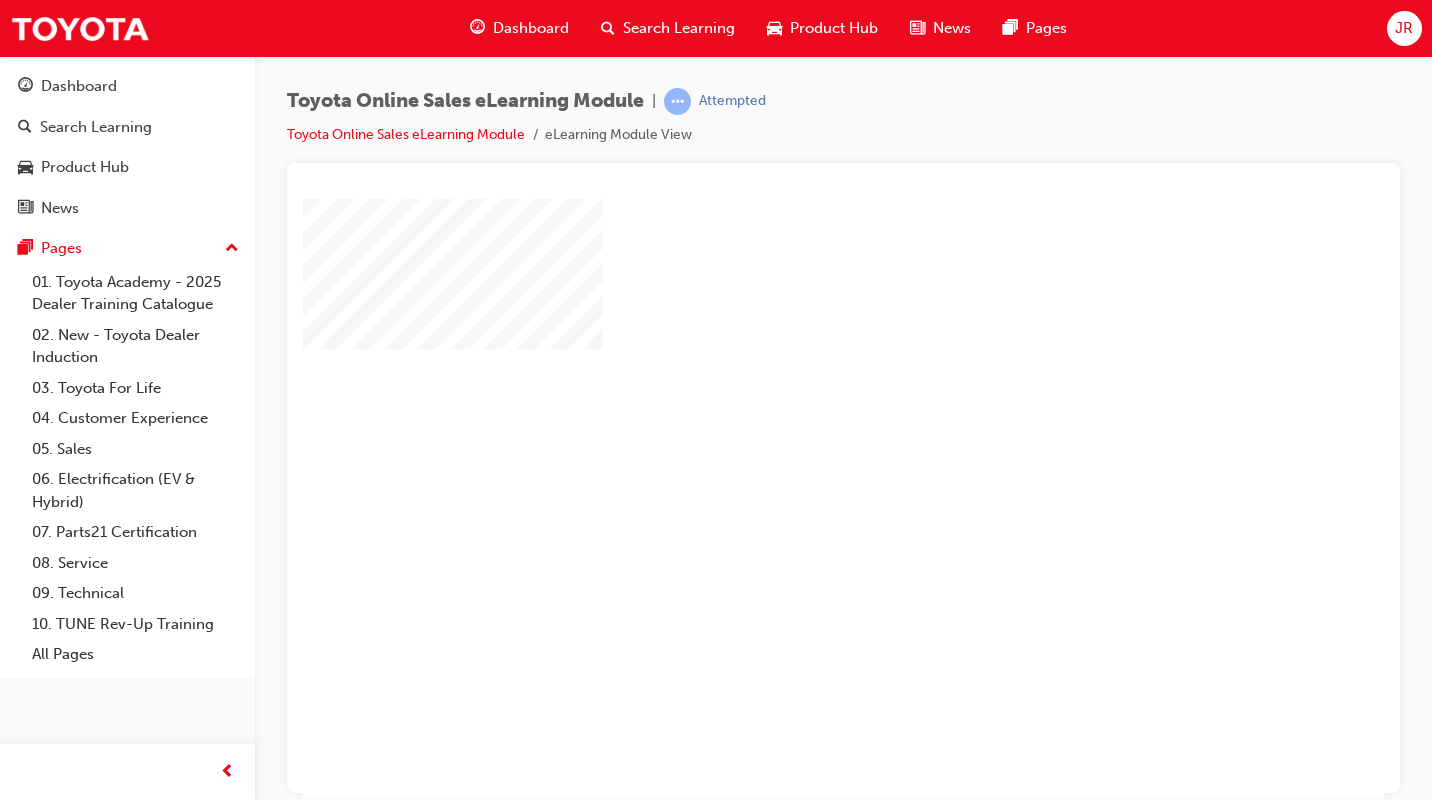 click at bounding box center [786, 439] 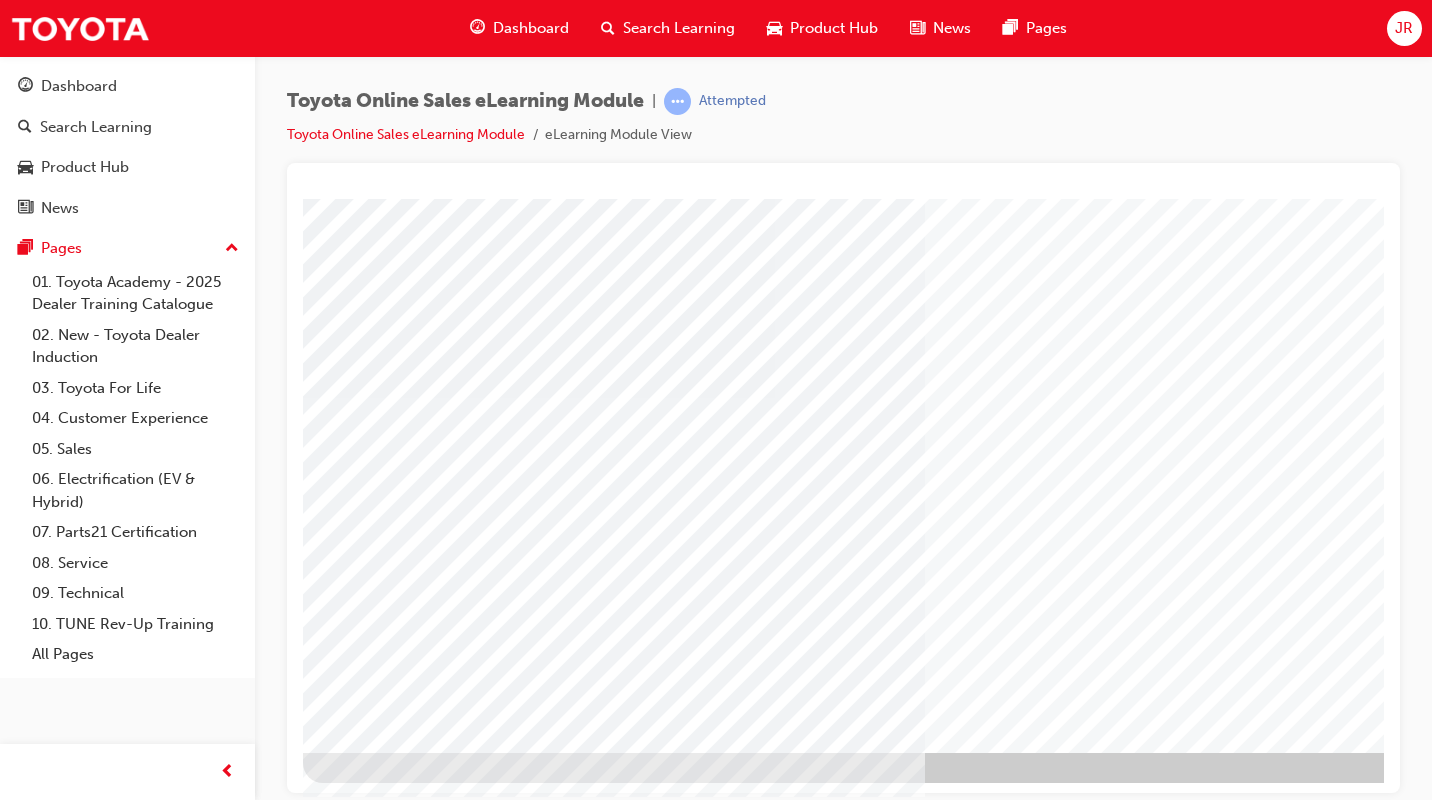 scroll, scrollTop: 167, scrollLeft: 0, axis: vertical 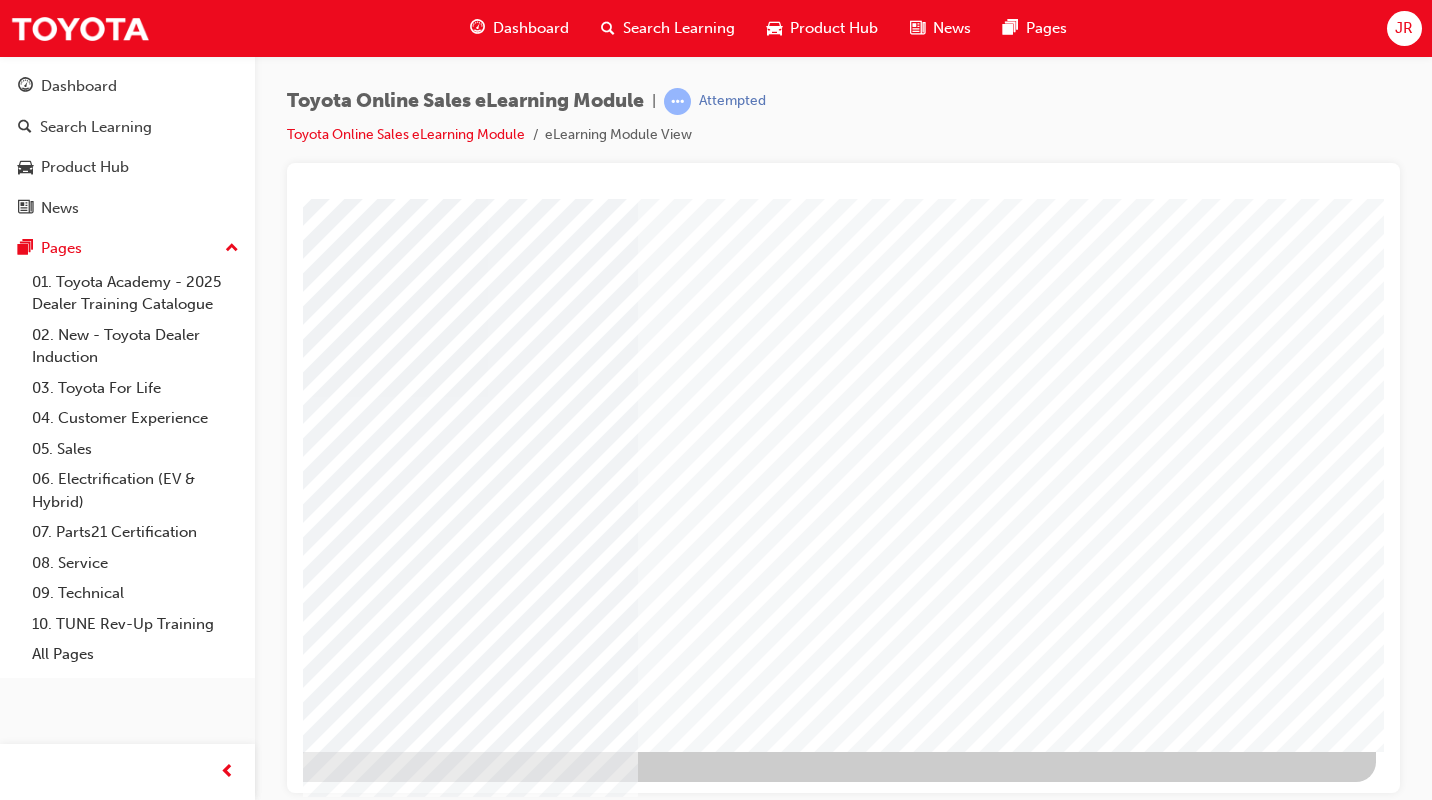 click at bounding box center (79, 3260) 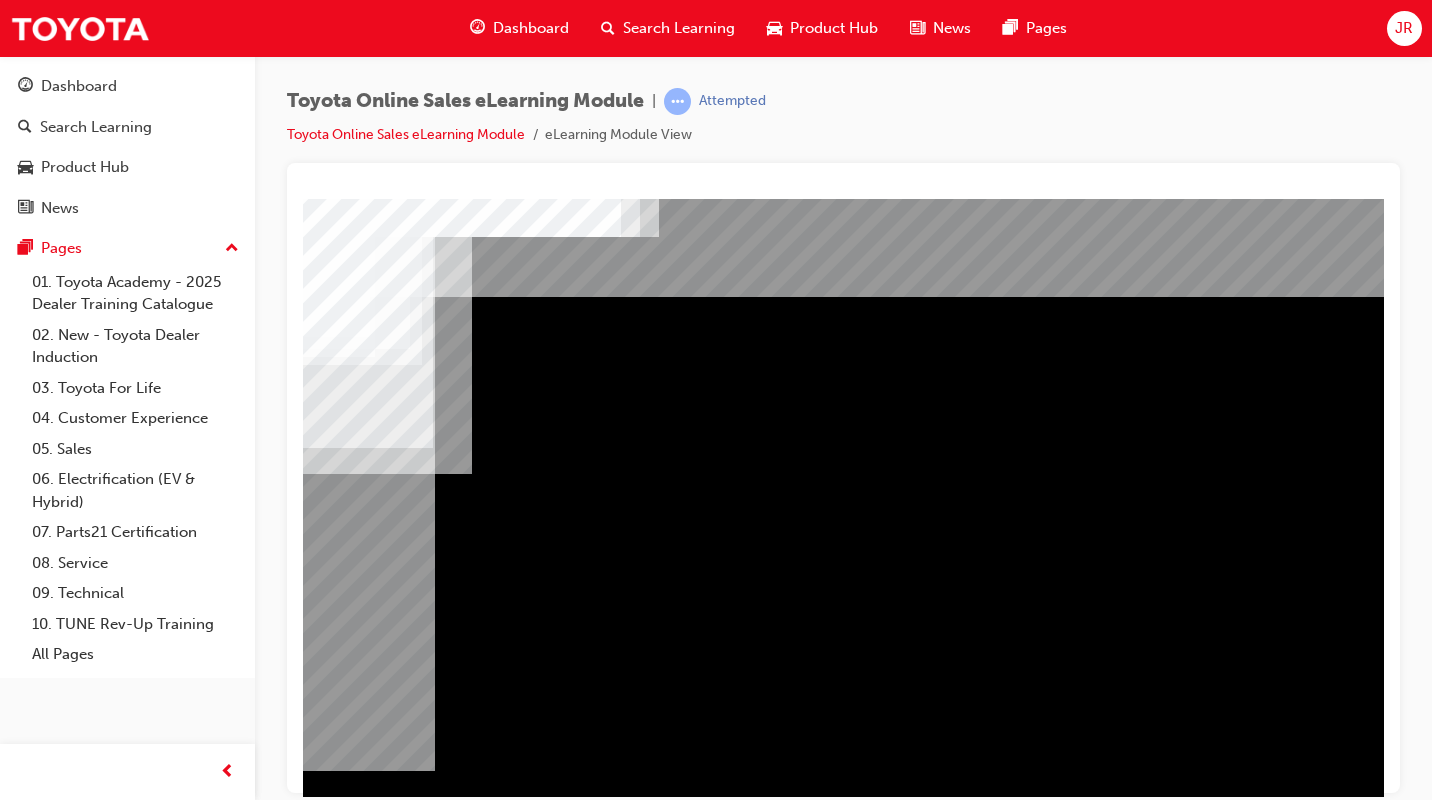 scroll, scrollTop: 0, scrollLeft: 294, axis: horizontal 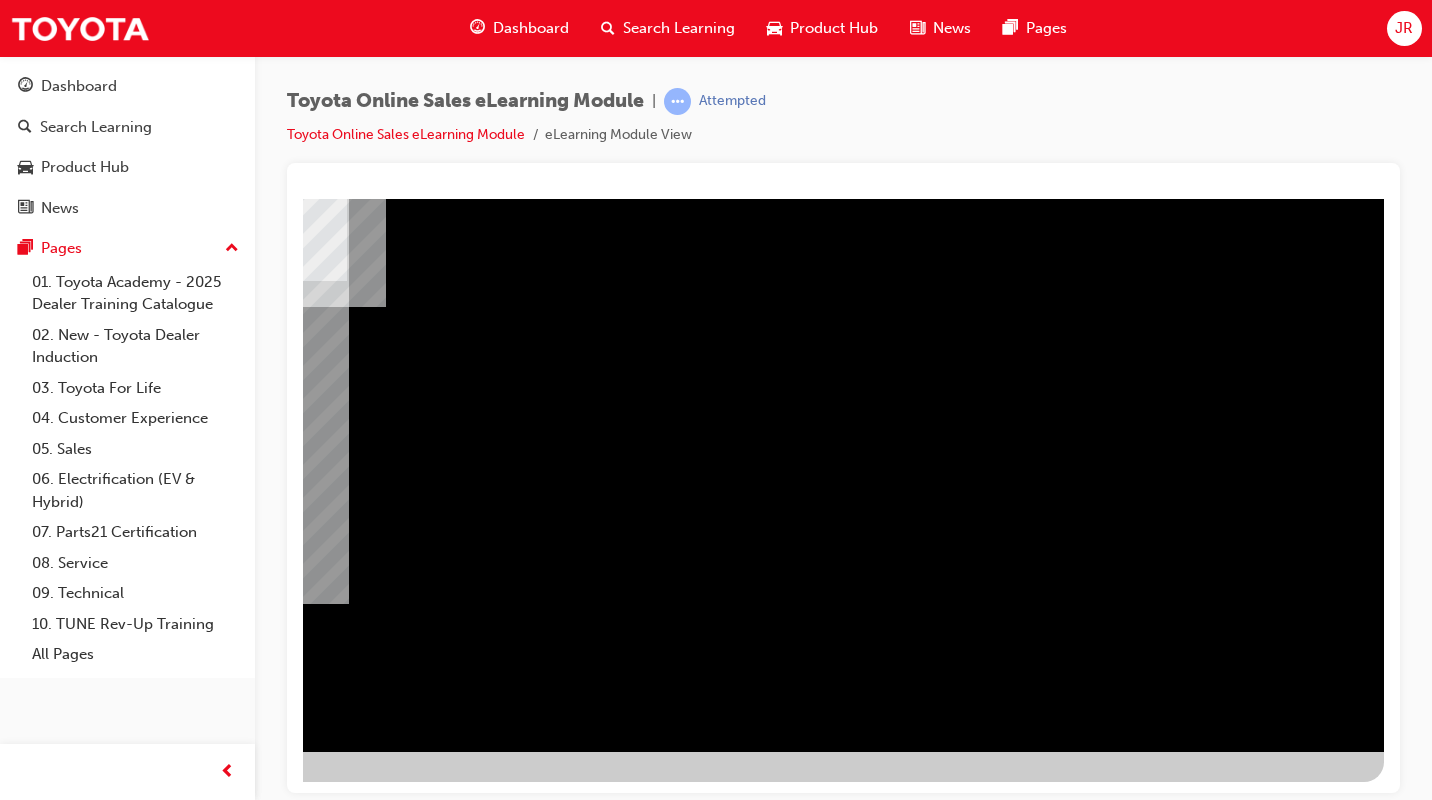 click at bounding box center (87, 2451) 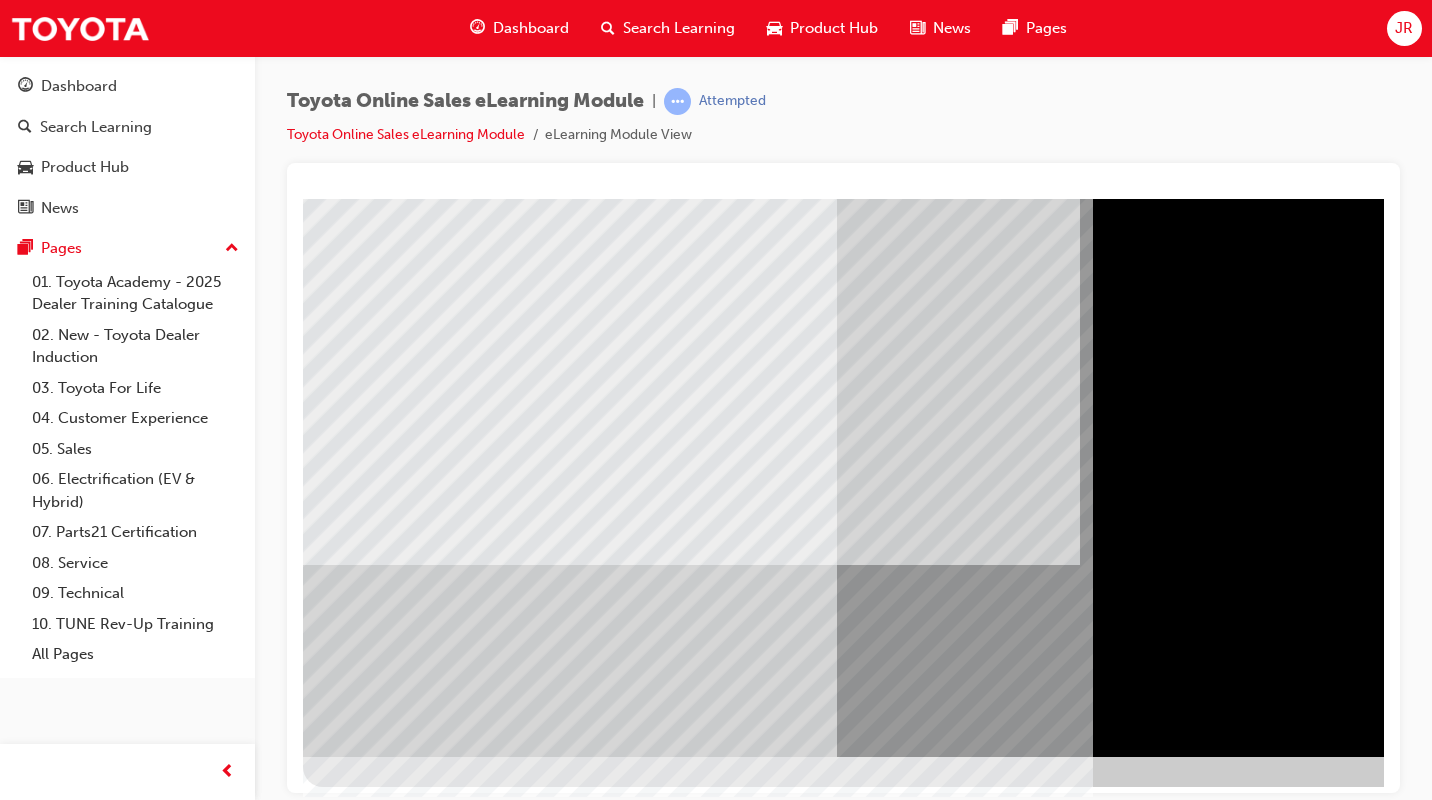 scroll, scrollTop: 167, scrollLeft: 0, axis: vertical 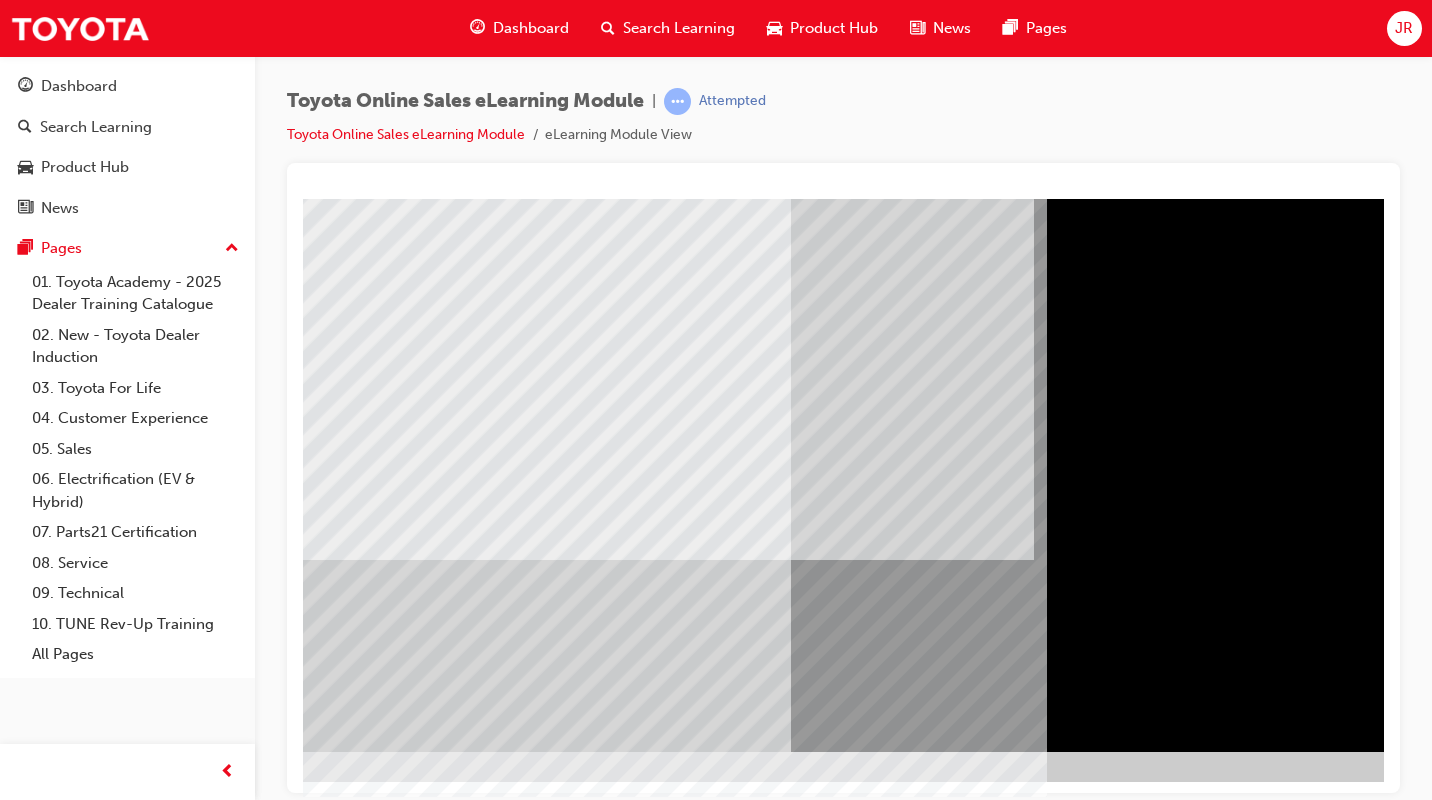 click at bounding box center [937, 406] 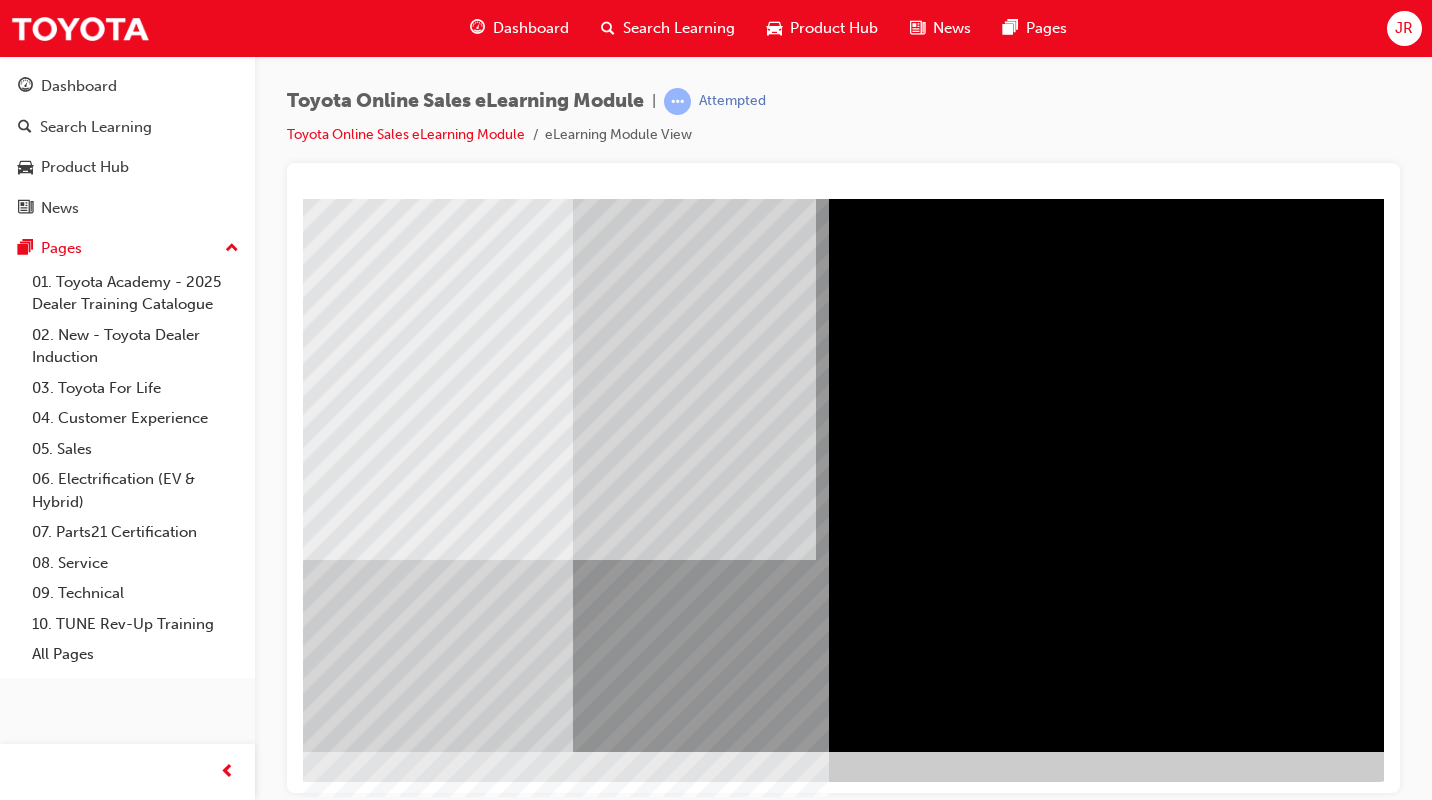 scroll, scrollTop: 167, scrollLeft: 294, axis: both 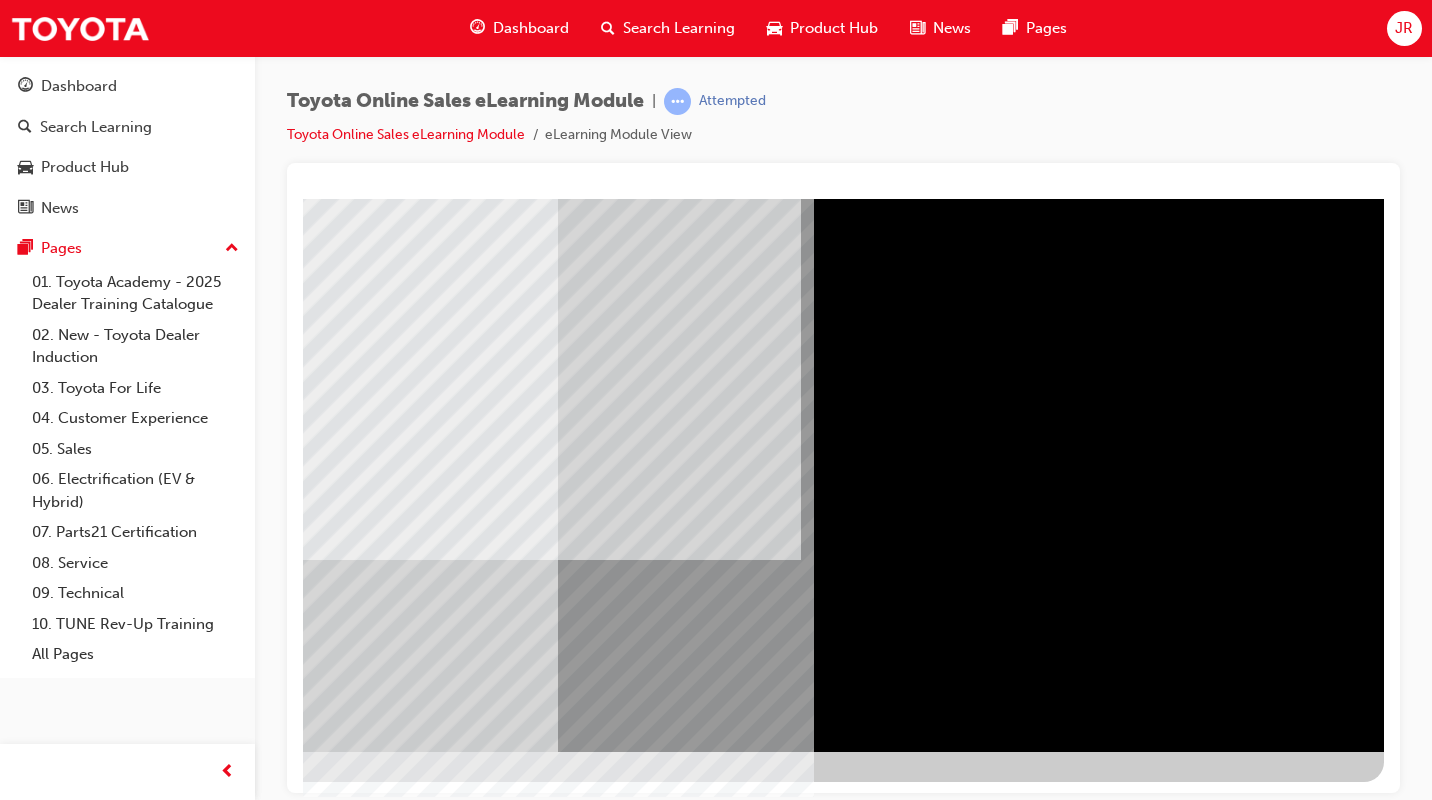 click at bounding box center [87, 3607] 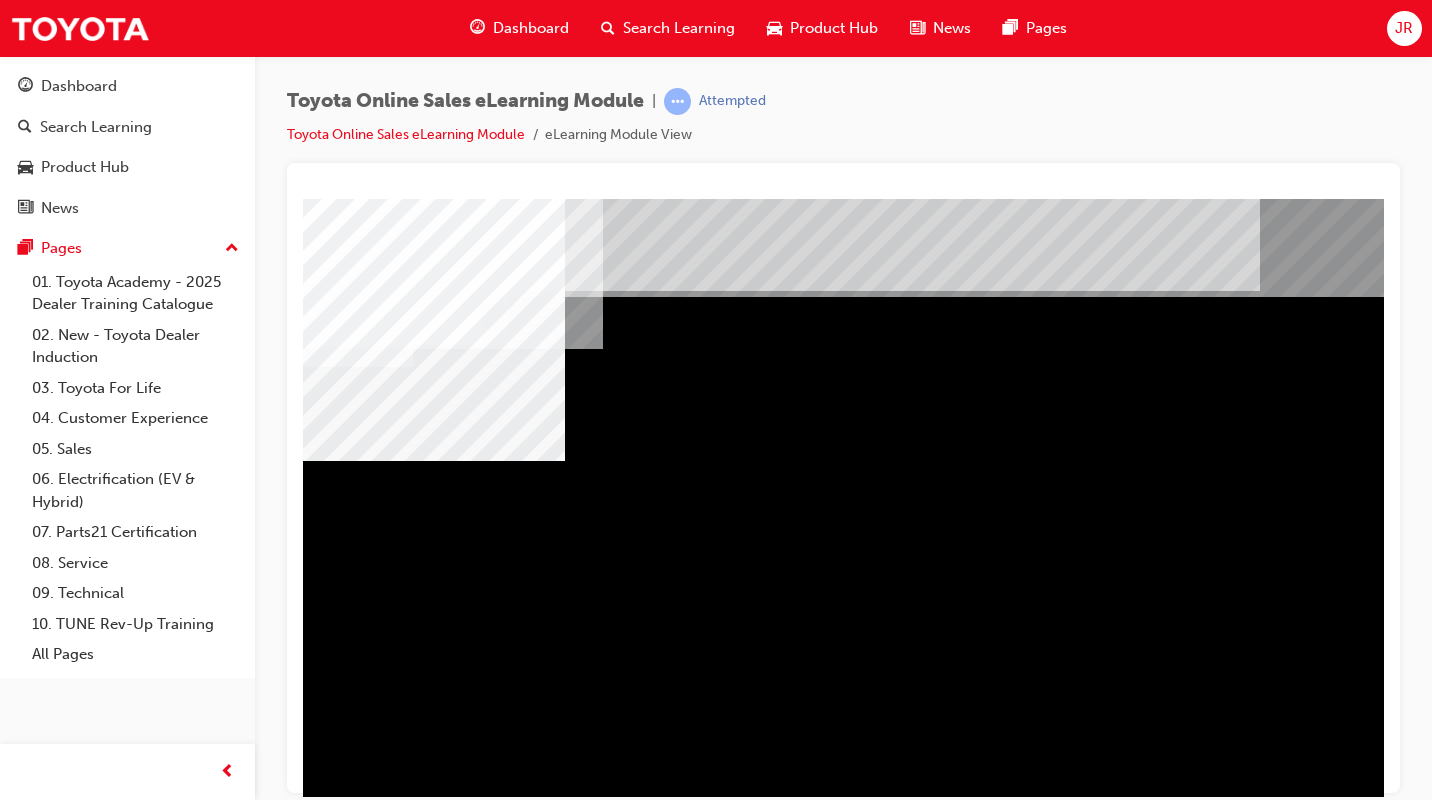 scroll, scrollTop: 167, scrollLeft: 0, axis: vertical 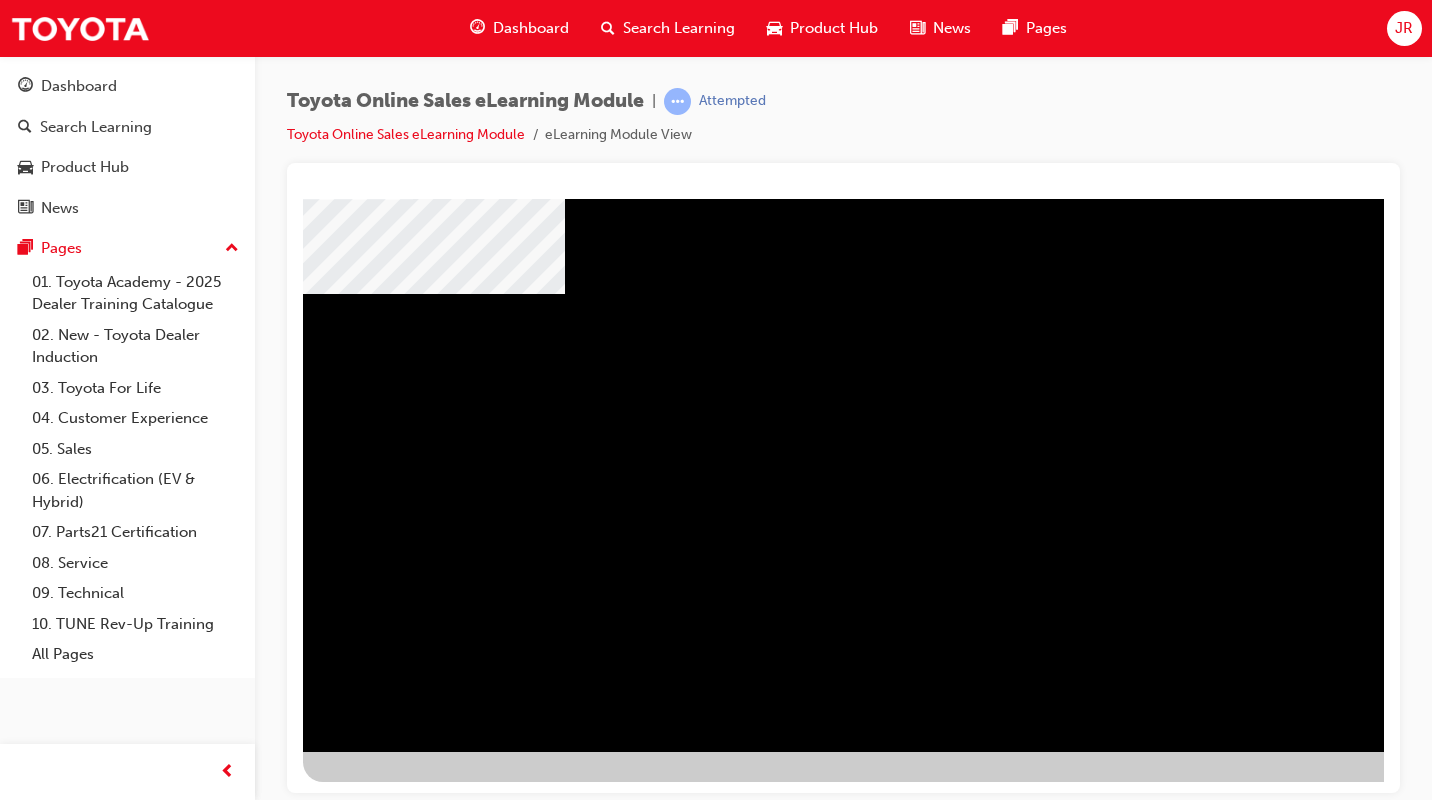 click at bounding box center [413, 1101] 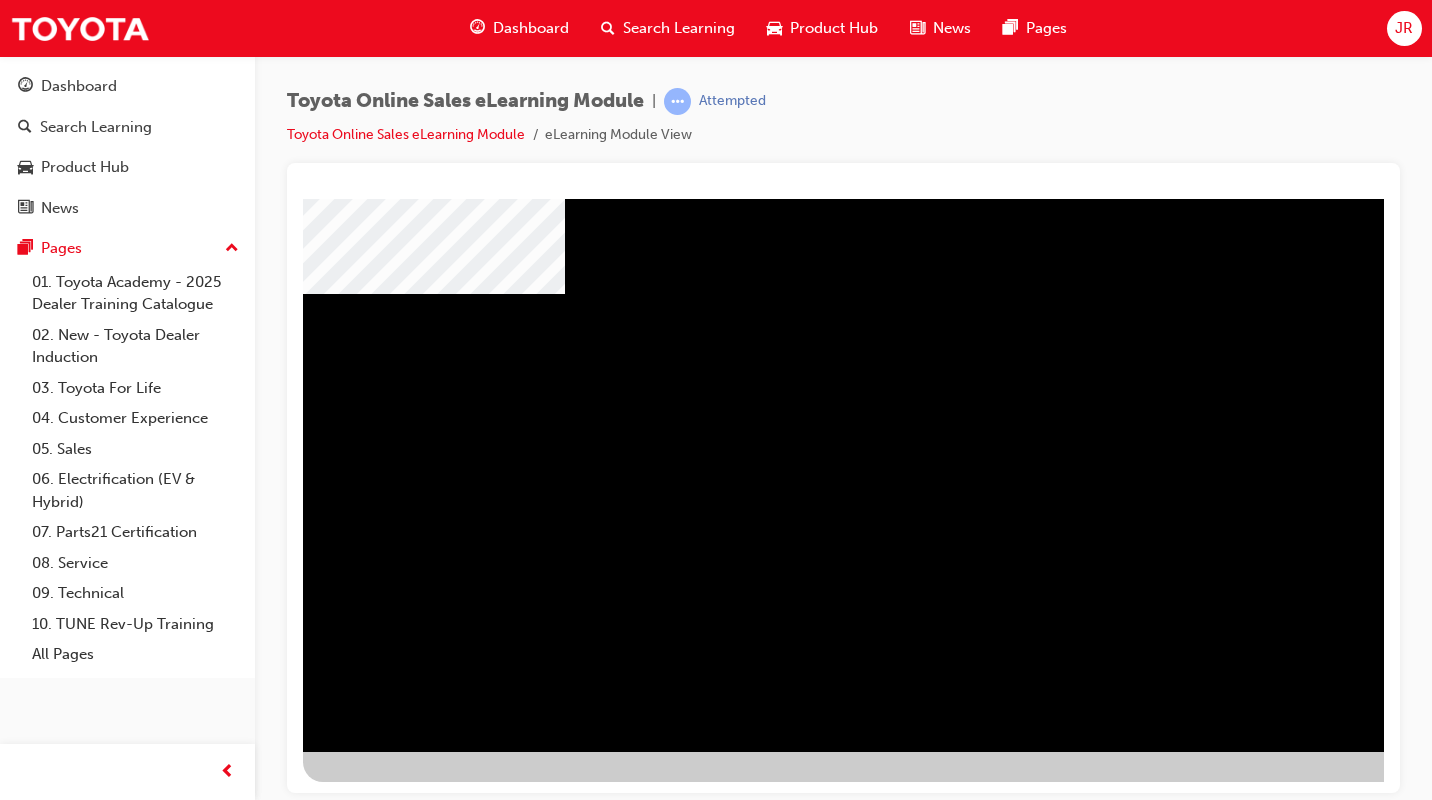 click at bounding box center [392, 1487] 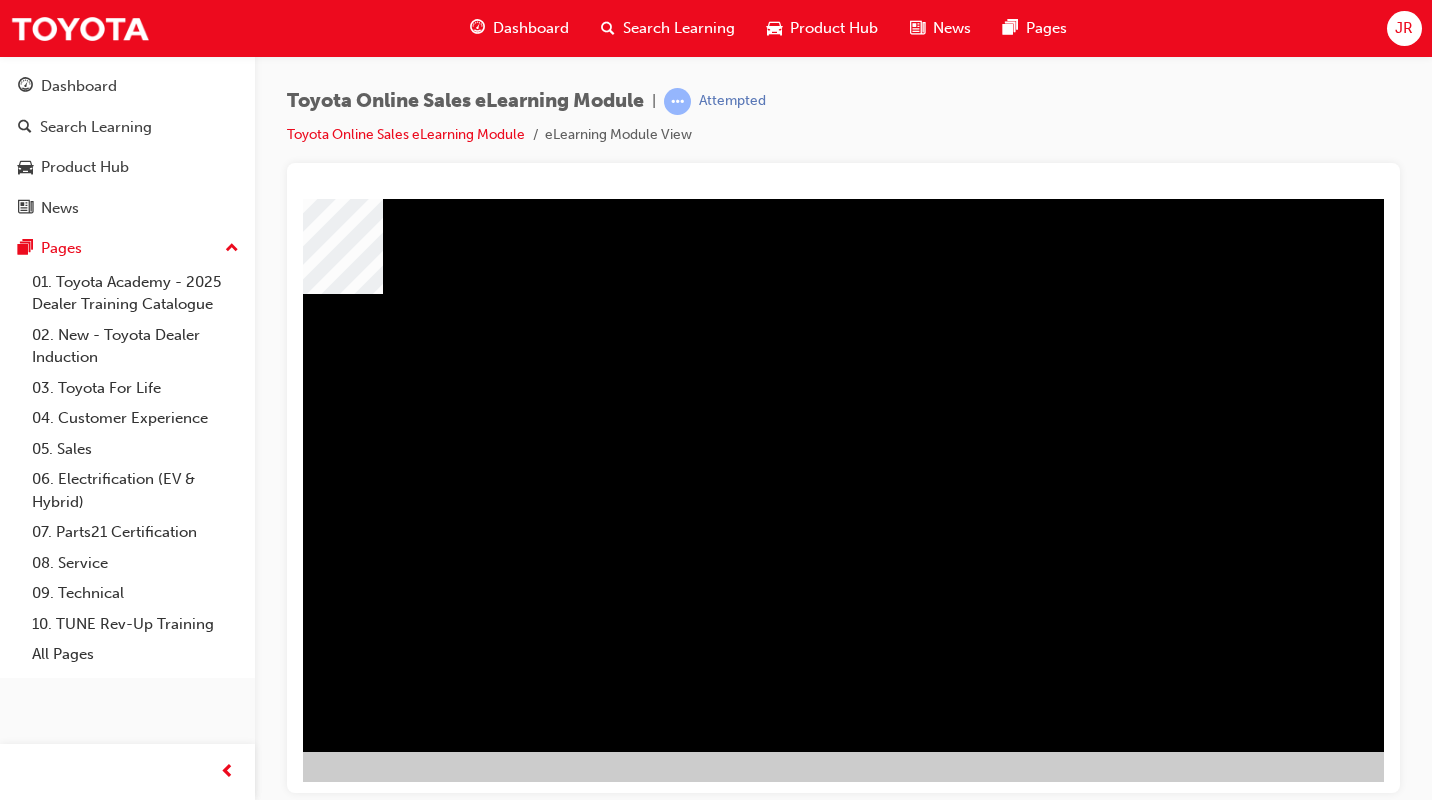 scroll, scrollTop: 167, scrollLeft: 294, axis: both 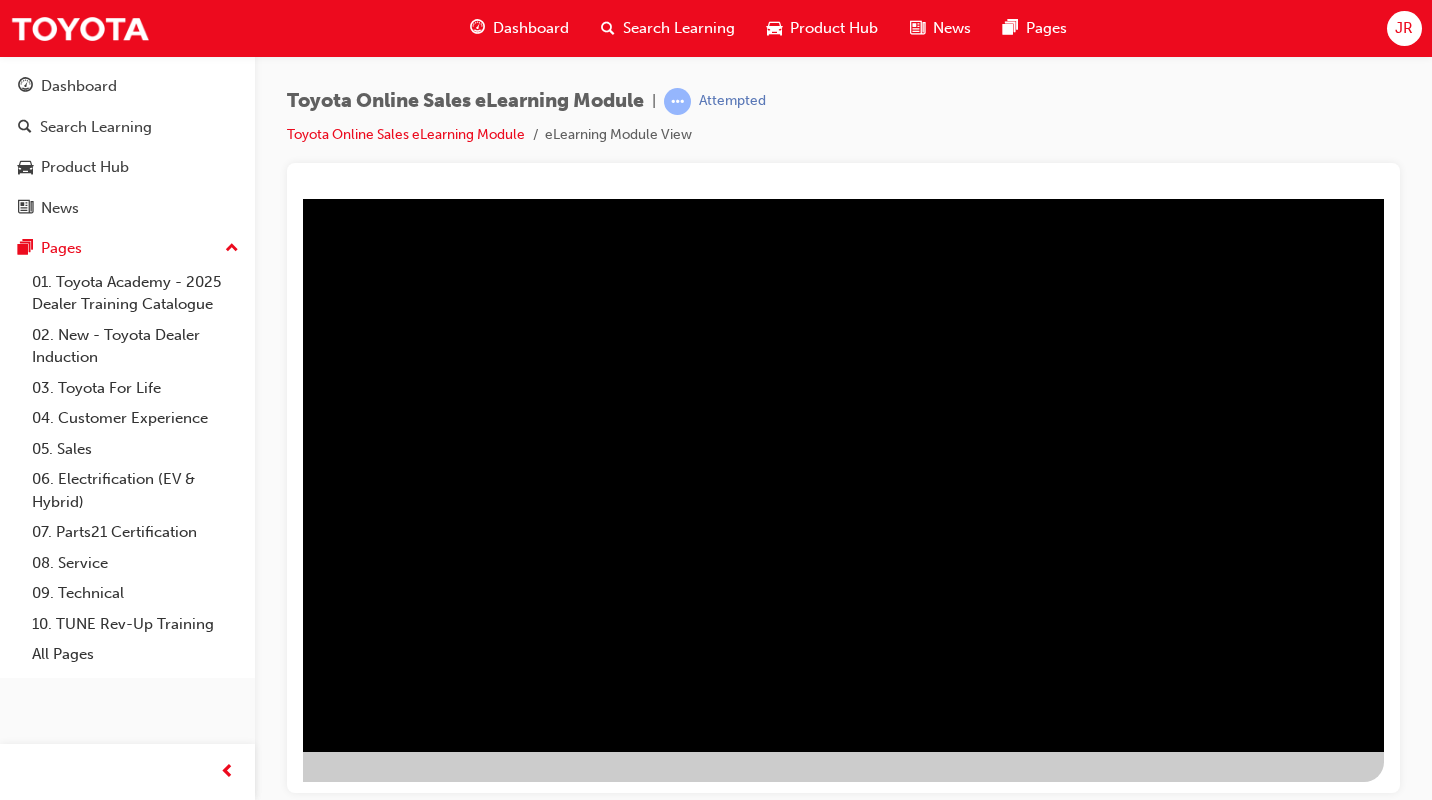 click at bounding box center (155, 2100) 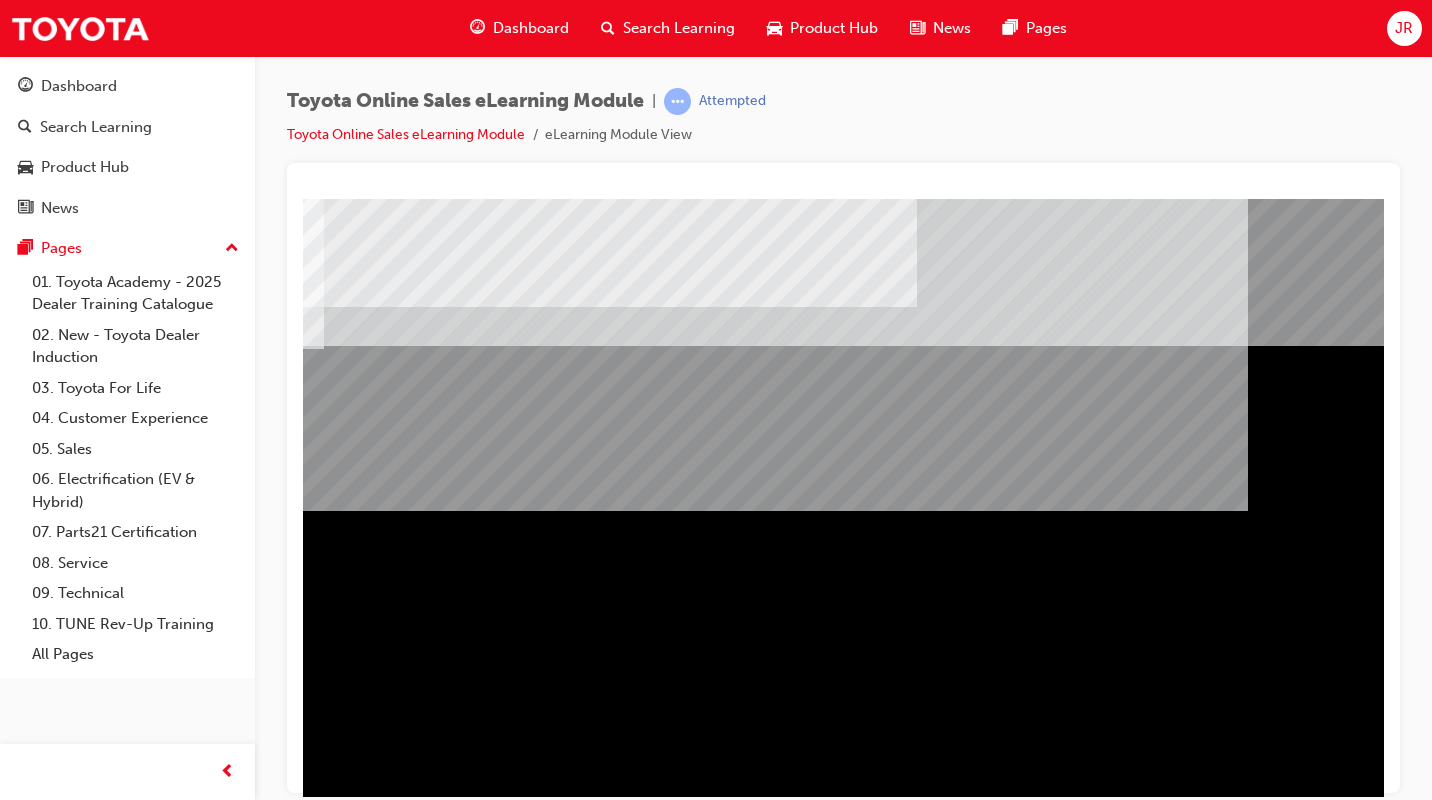 scroll, scrollTop: 167, scrollLeft: 294, axis: both 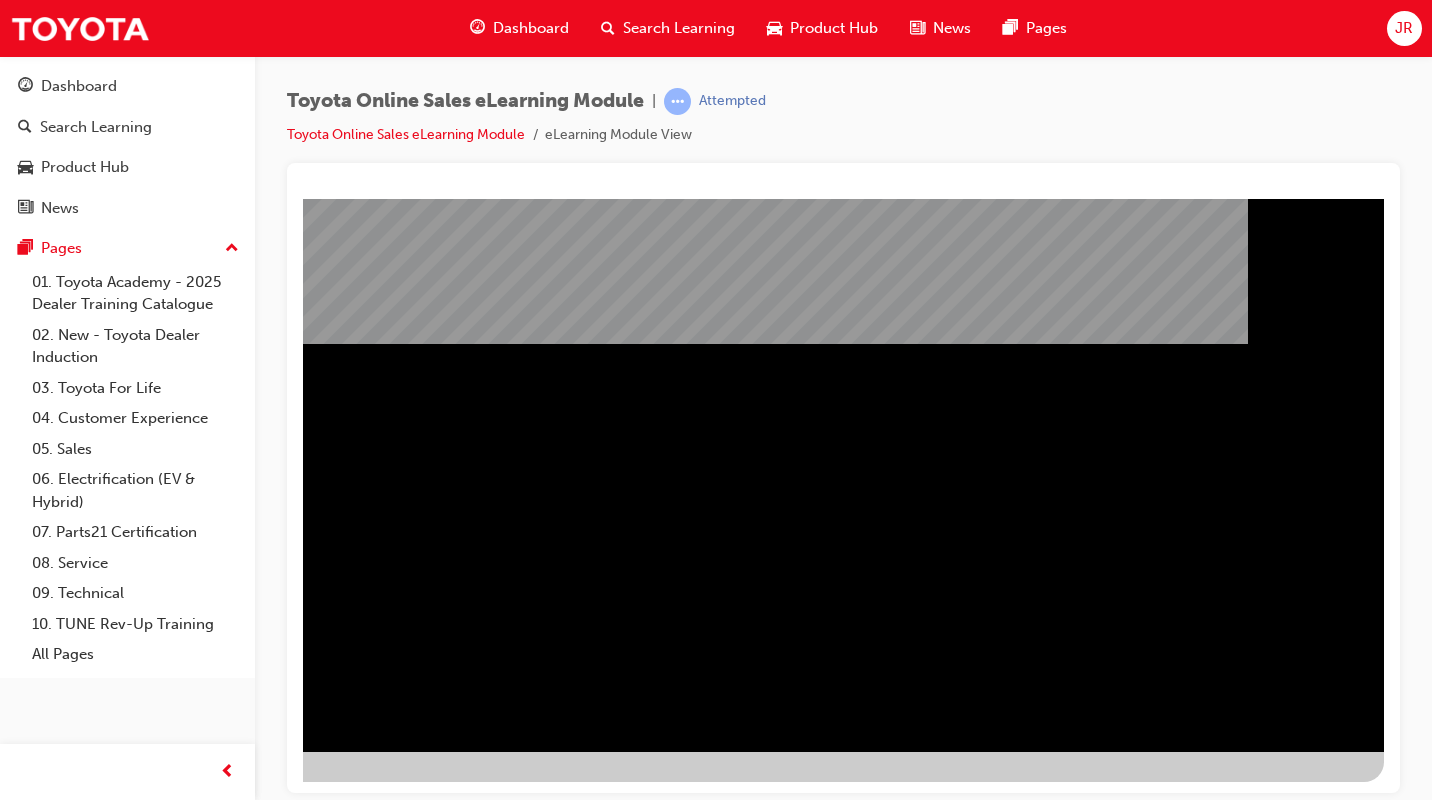 click at bounding box center [87, 1324] 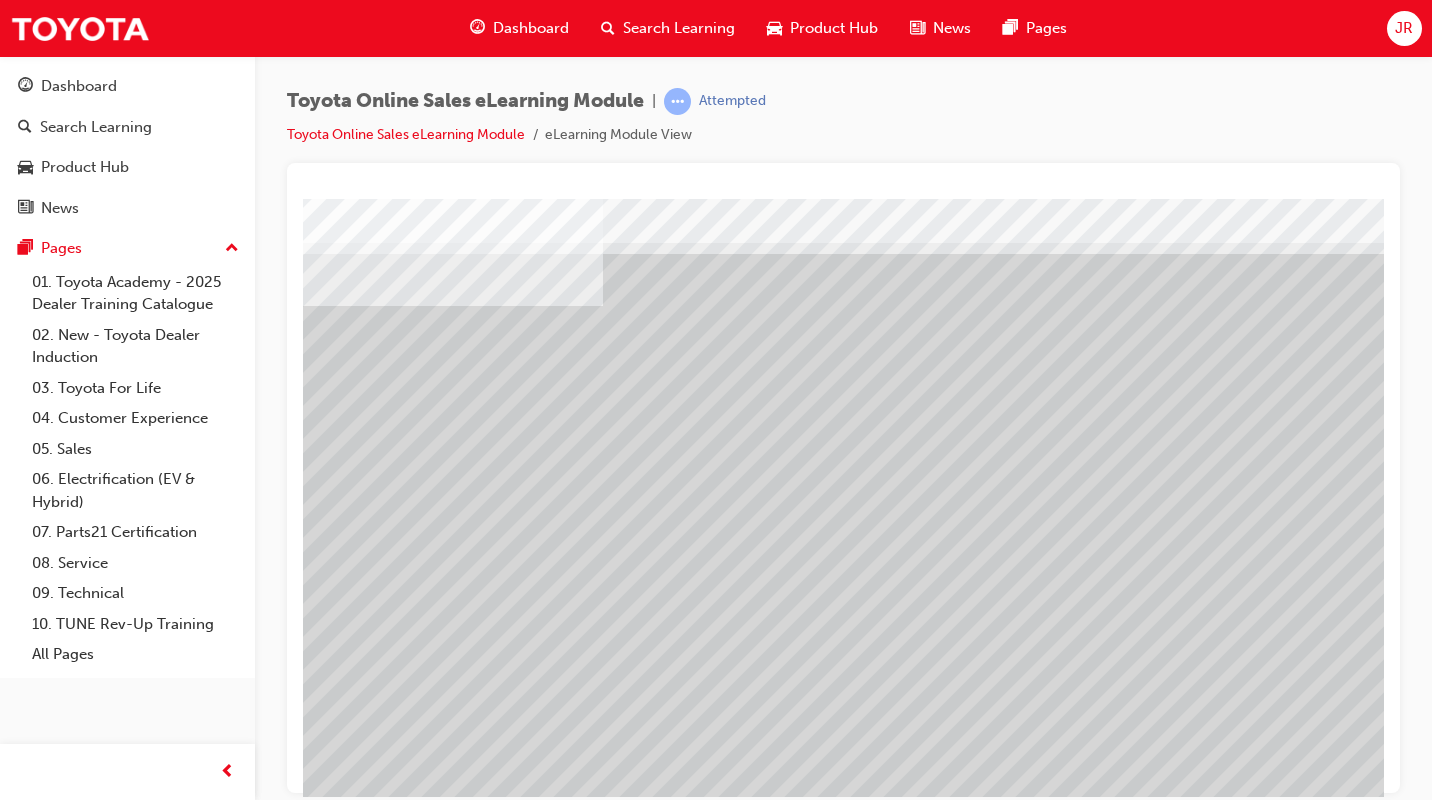 scroll, scrollTop: 167, scrollLeft: 0, axis: vertical 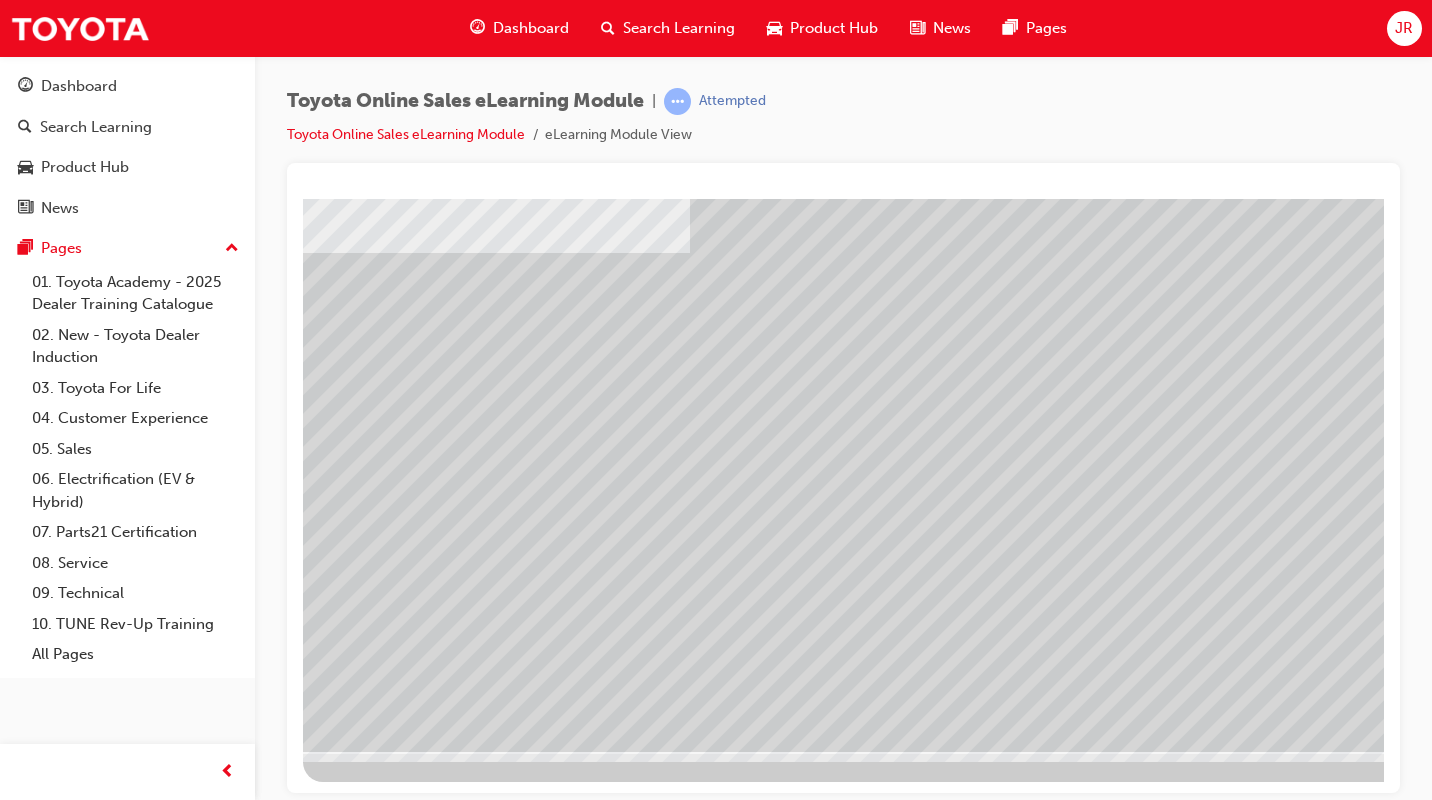 click at bounding box center [366, 5206] 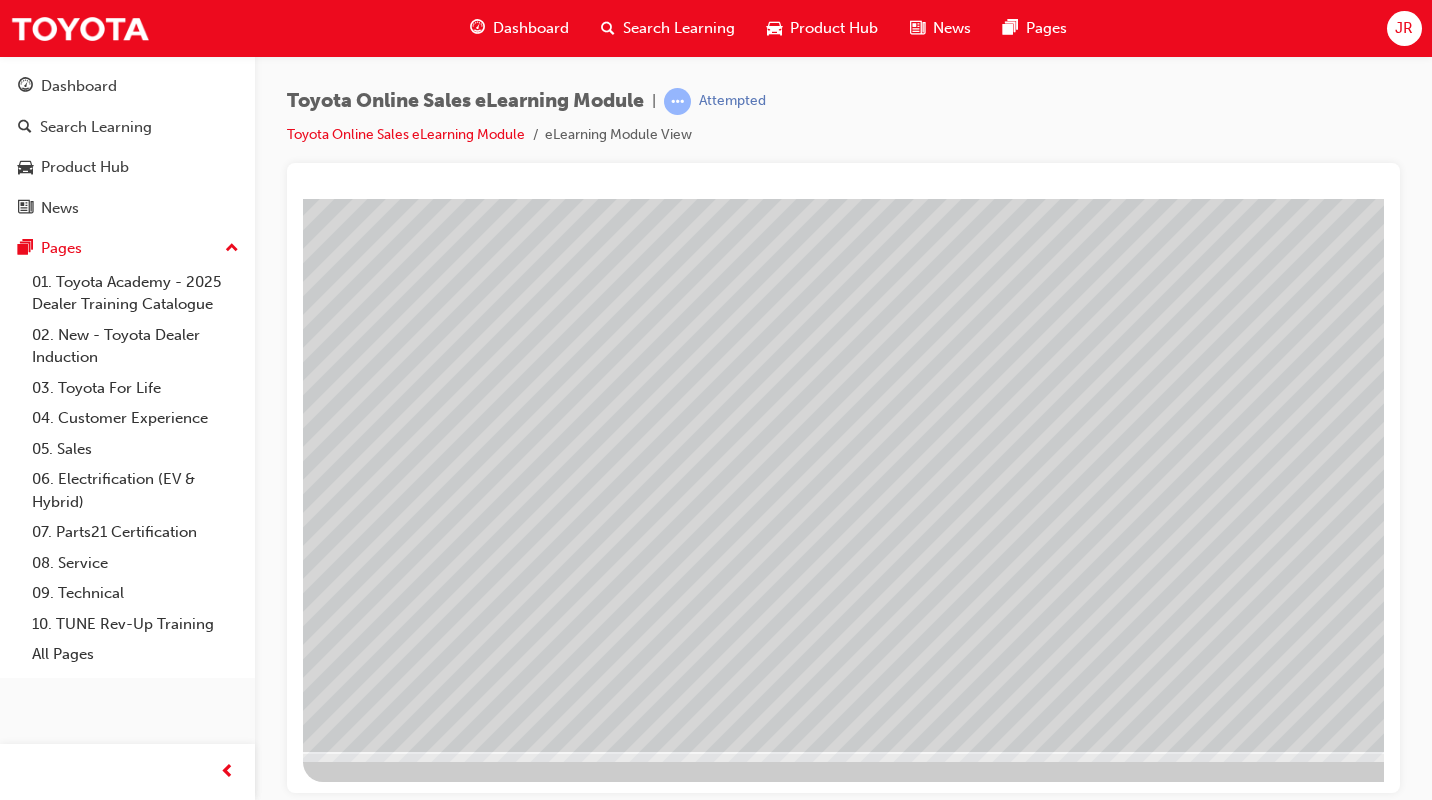 scroll, scrollTop: 167, scrollLeft: 294, axis: both 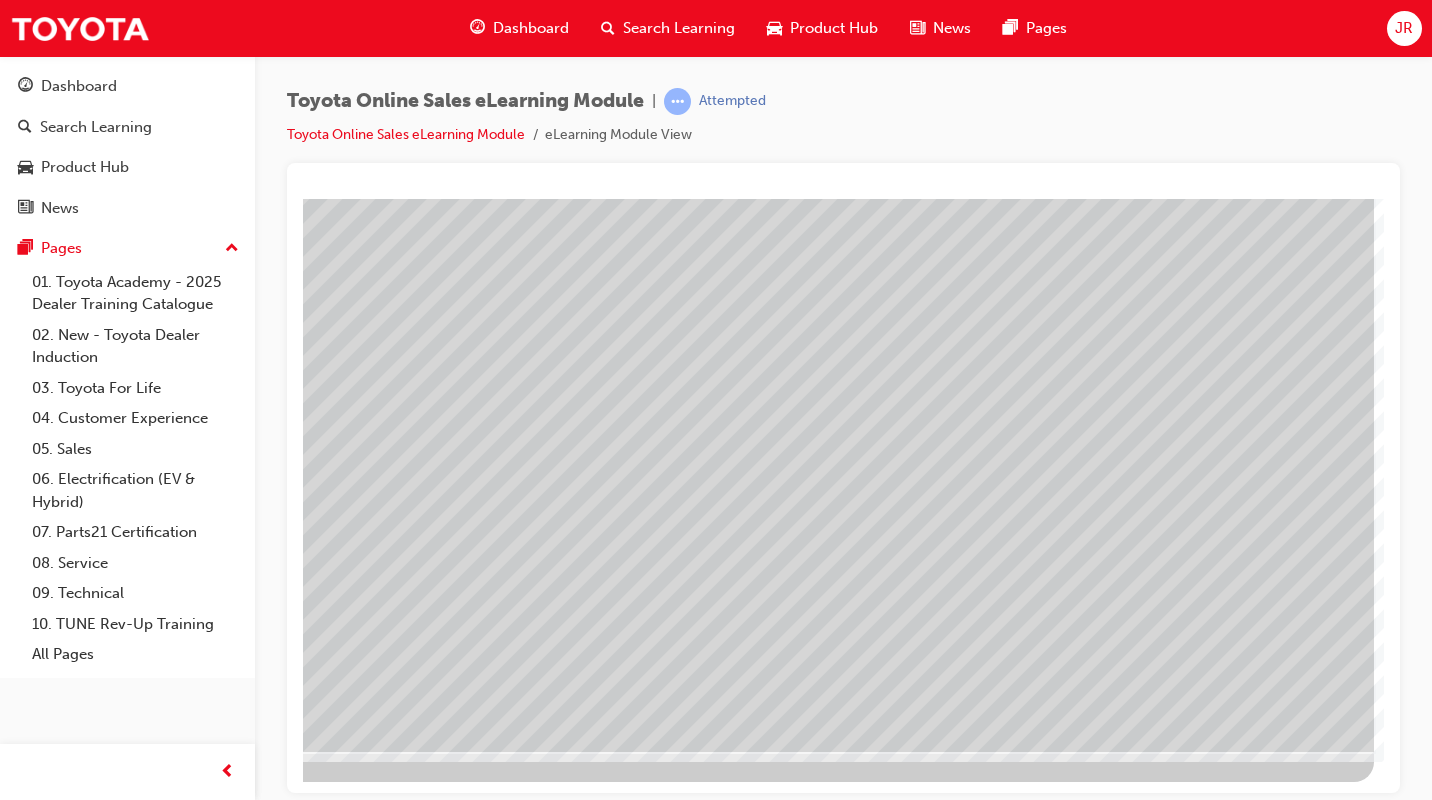 click at bounding box center [204, 2713] 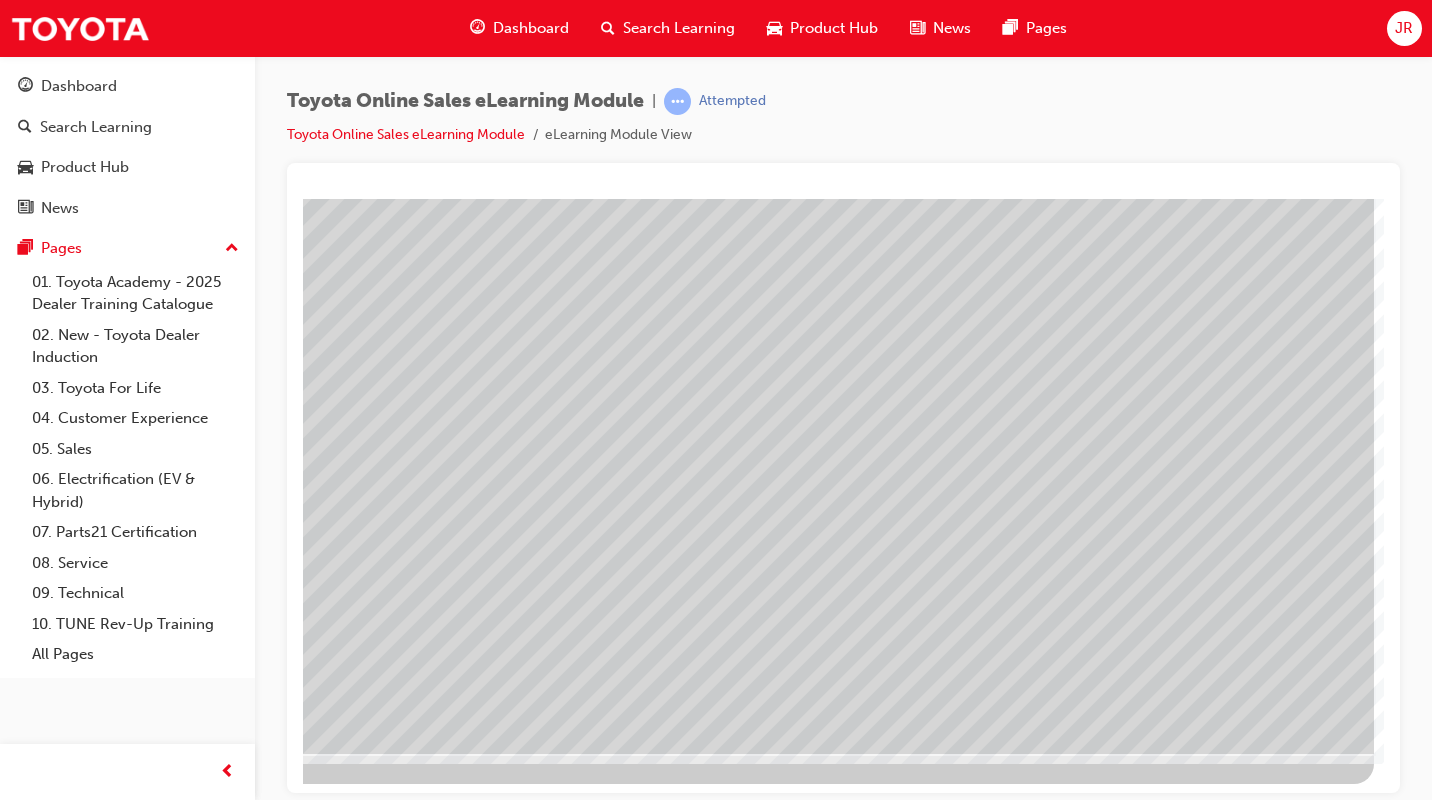 scroll, scrollTop: 167, scrollLeft: 294, axis: both 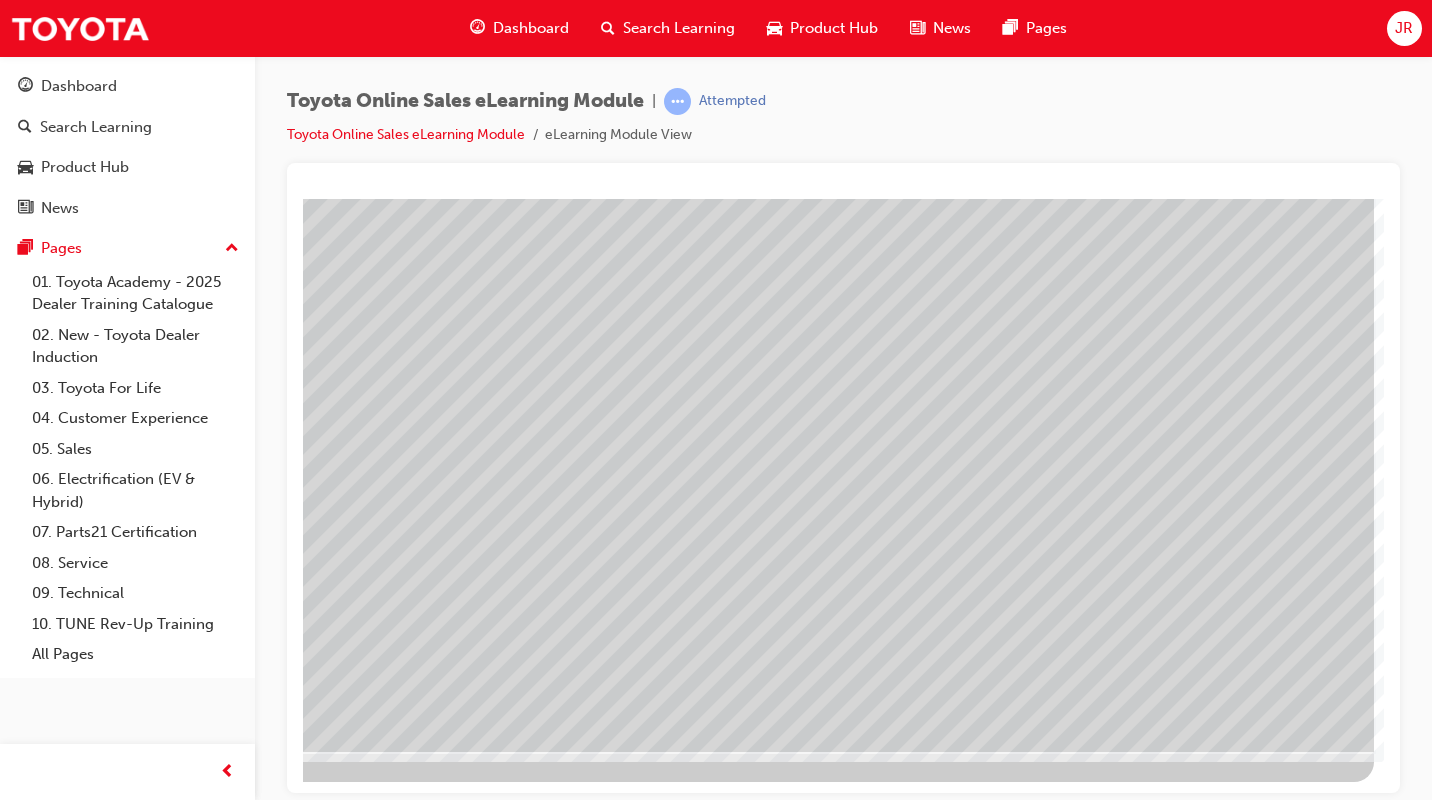 click at bounding box center [204, 3163] 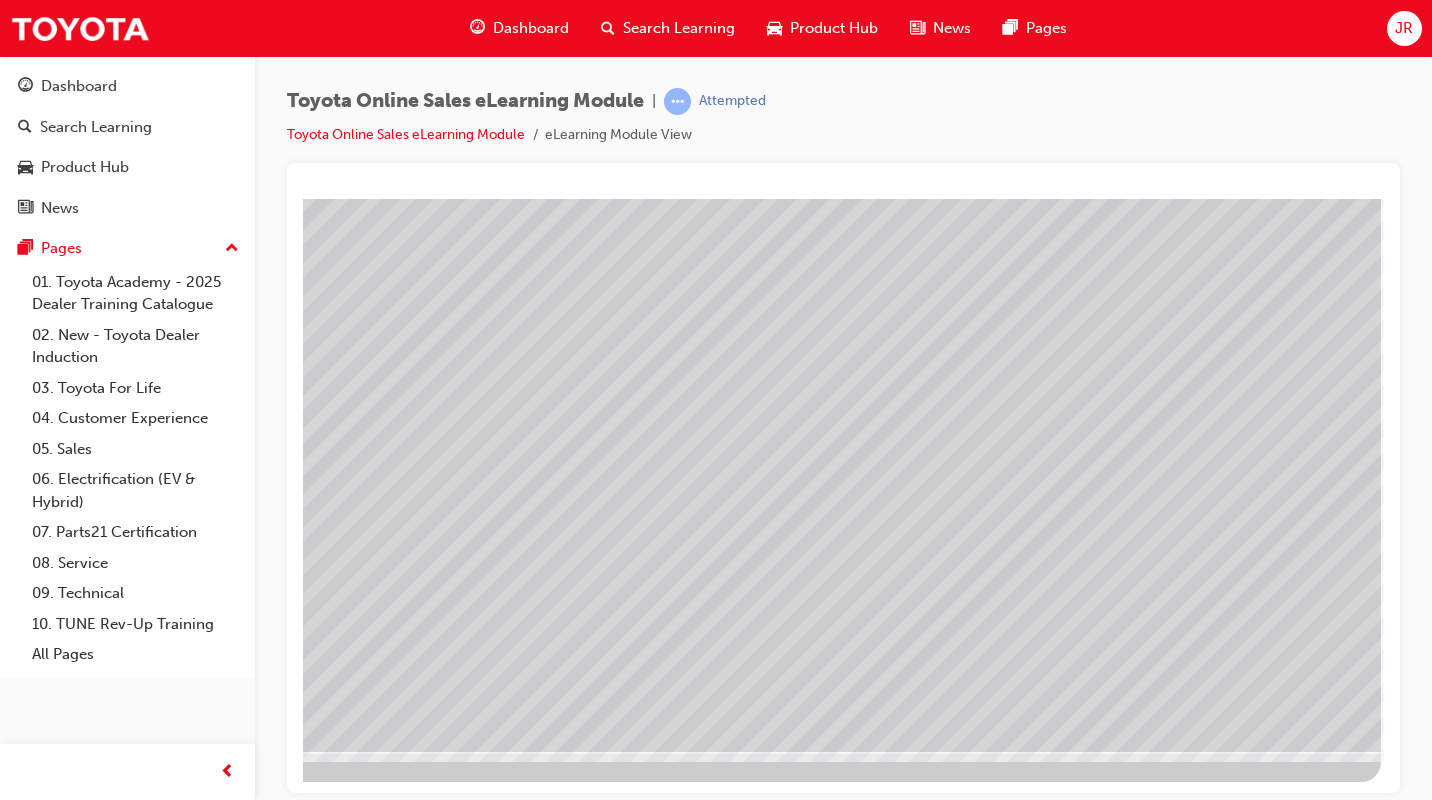 scroll, scrollTop: 167, scrollLeft: 294, axis: both 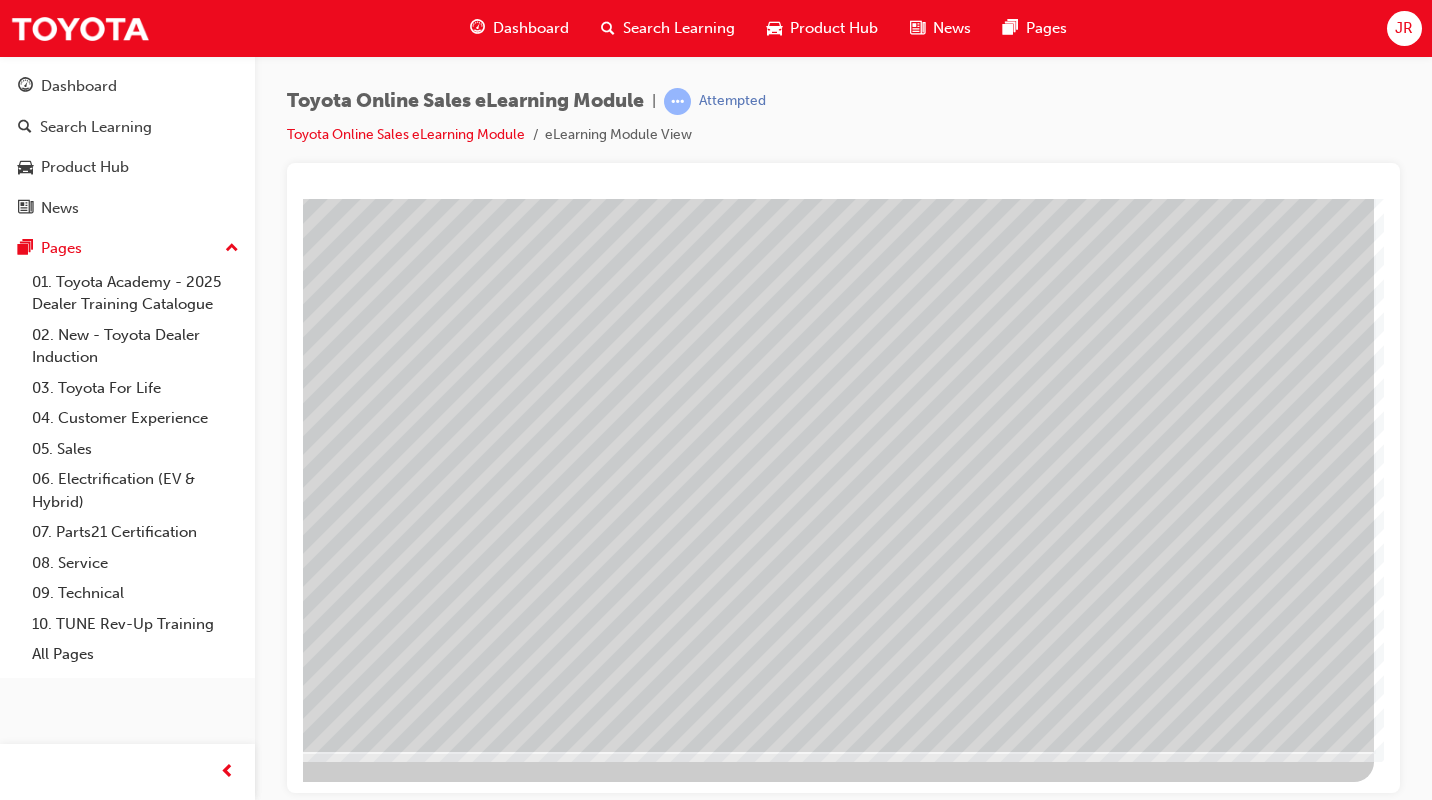 drag, startPoint x: 295, startPoint y: 235, endPoint x: 299, endPoint y: 253, distance: 18.439089 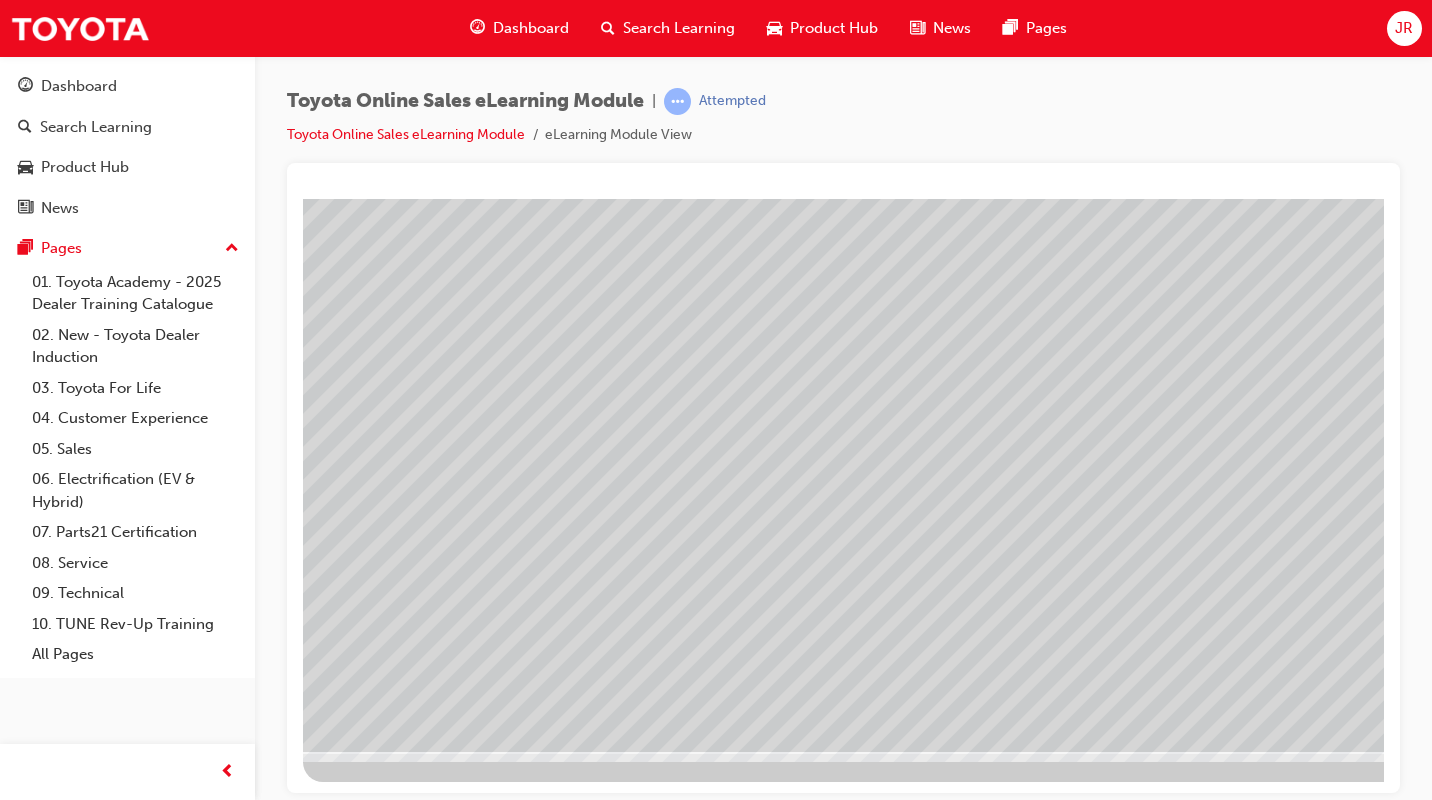 drag, startPoint x: 566, startPoint y: 788, endPoint x: 539, endPoint y: 937, distance: 151.42654 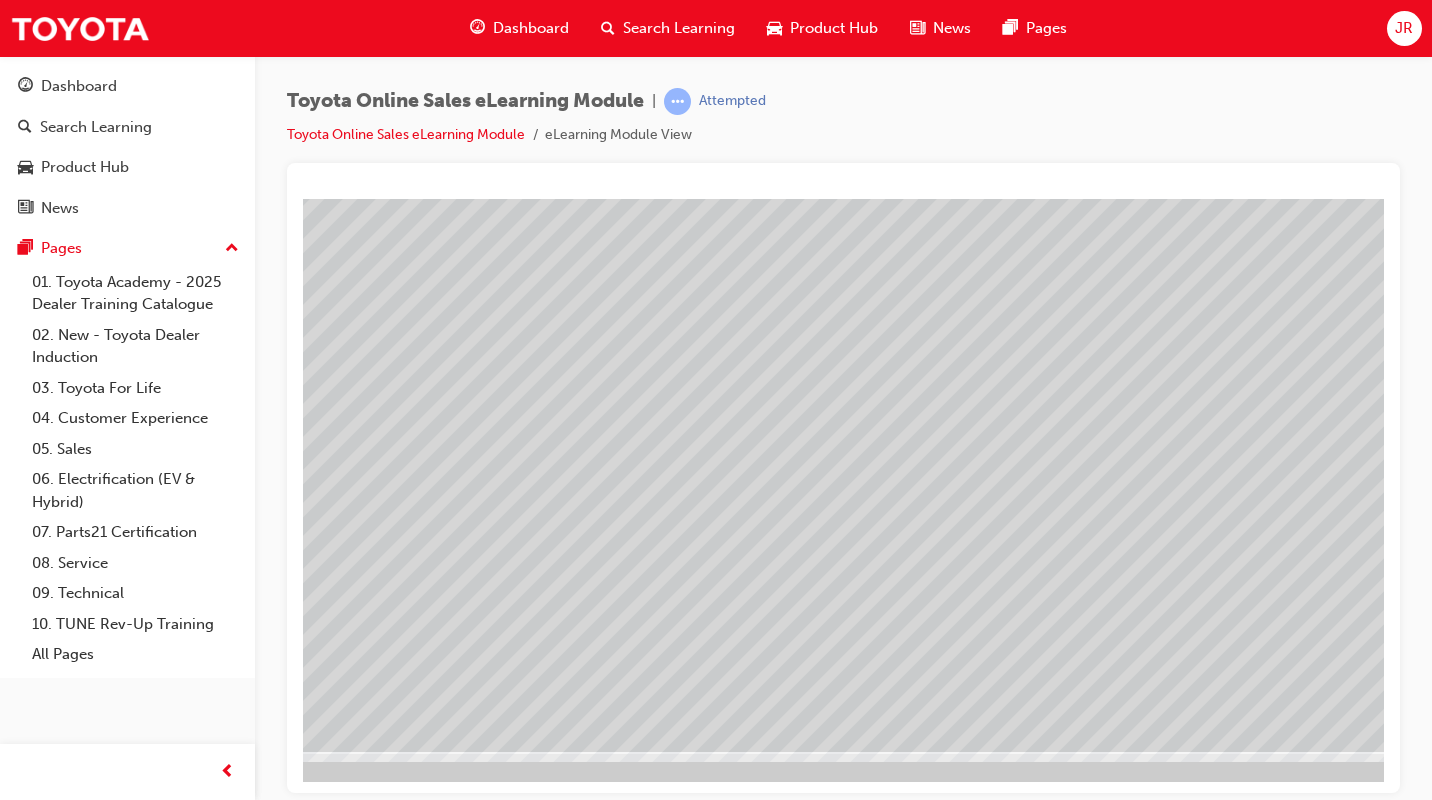 scroll, scrollTop: 167, scrollLeft: 294, axis: both 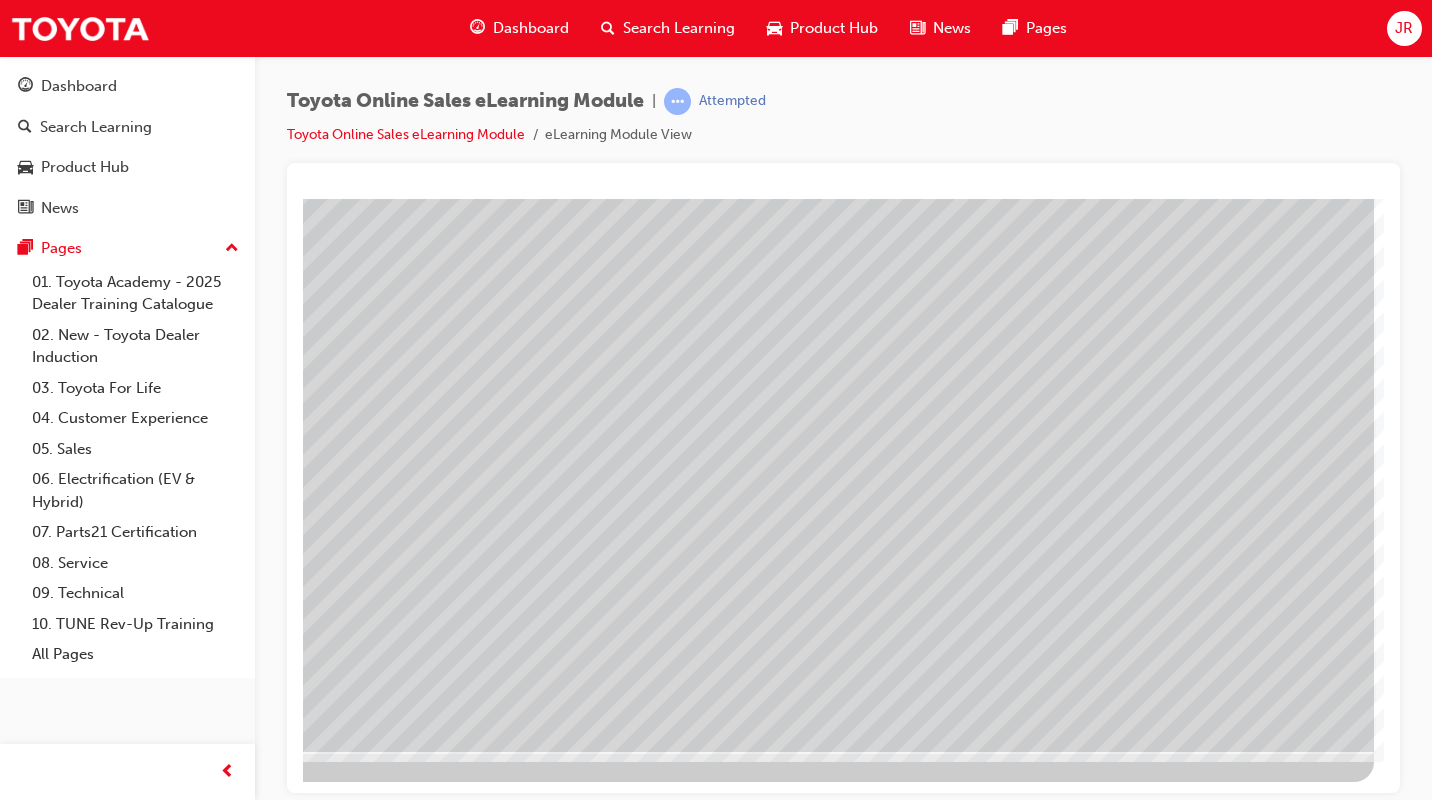 click at bounding box center [77, 2470] 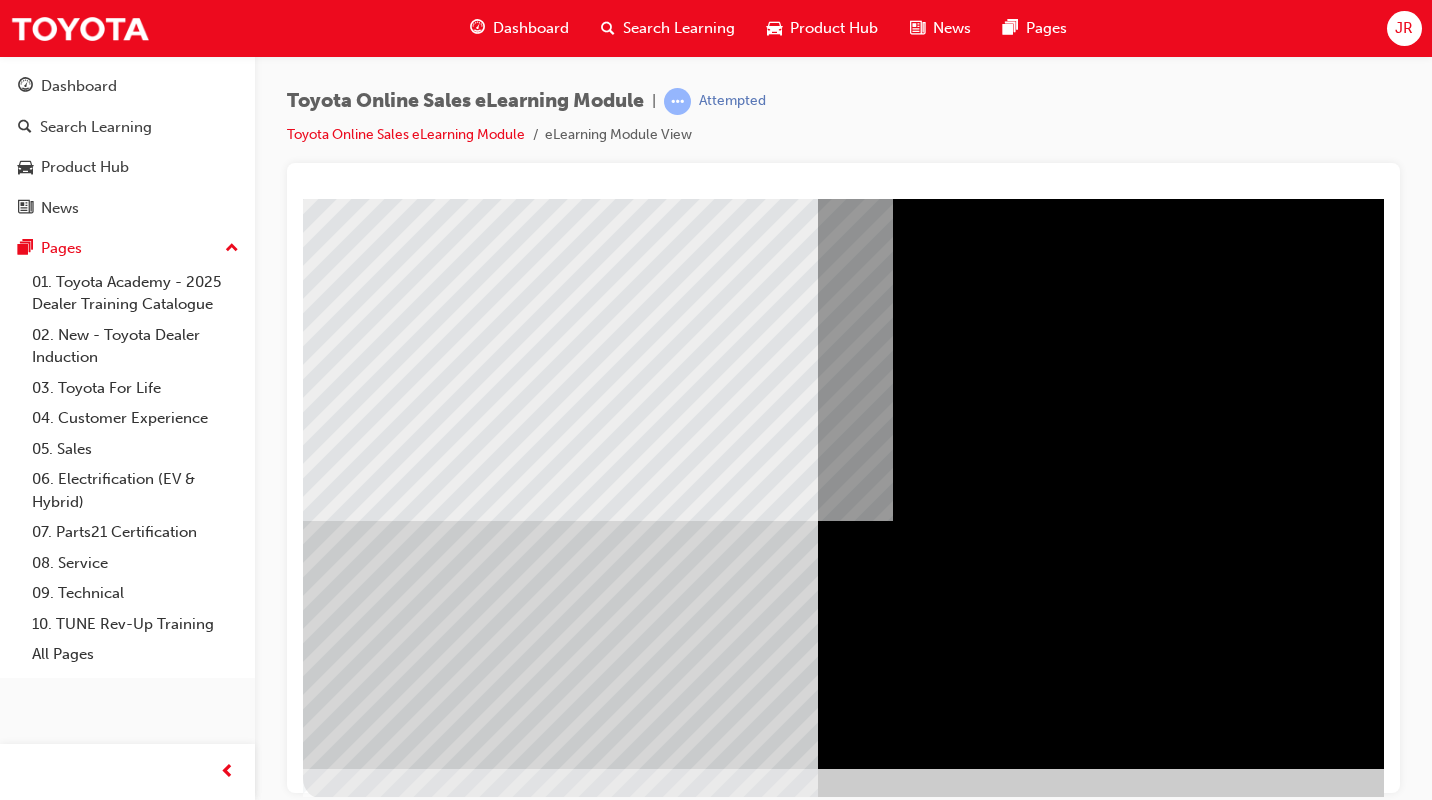 scroll, scrollTop: 167, scrollLeft: 0, axis: vertical 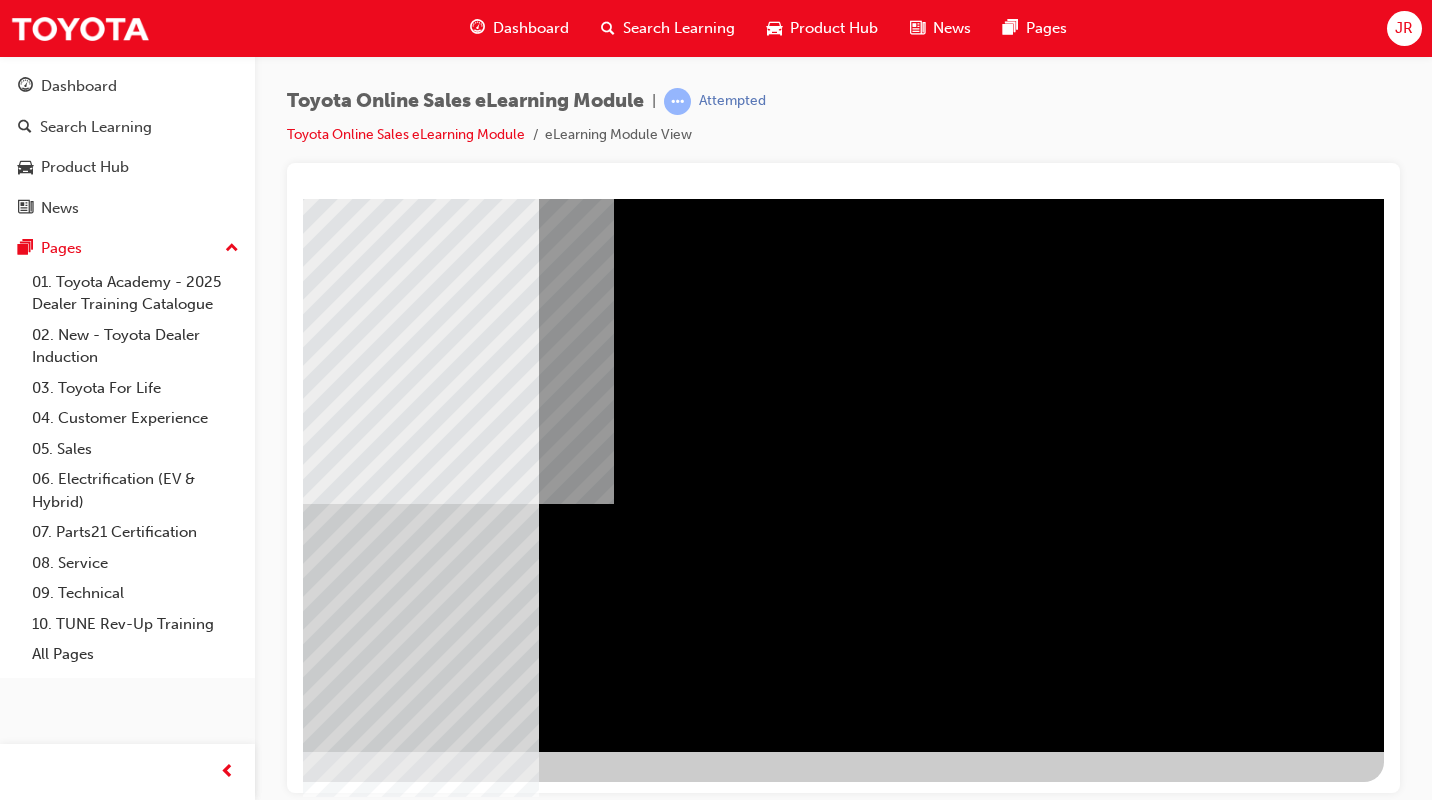click at bounding box center (87, 2095) 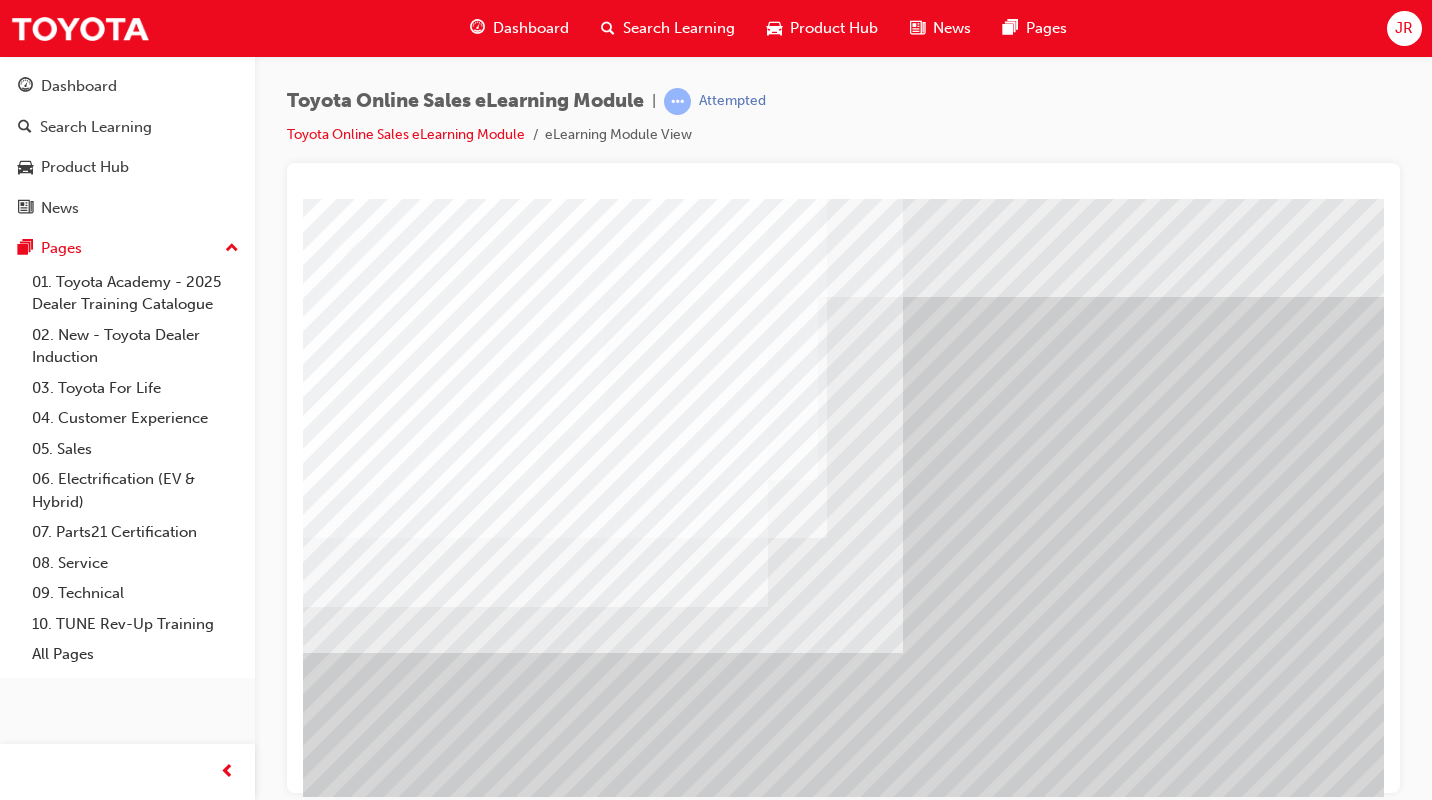 click at bounding box center (328, 6169) 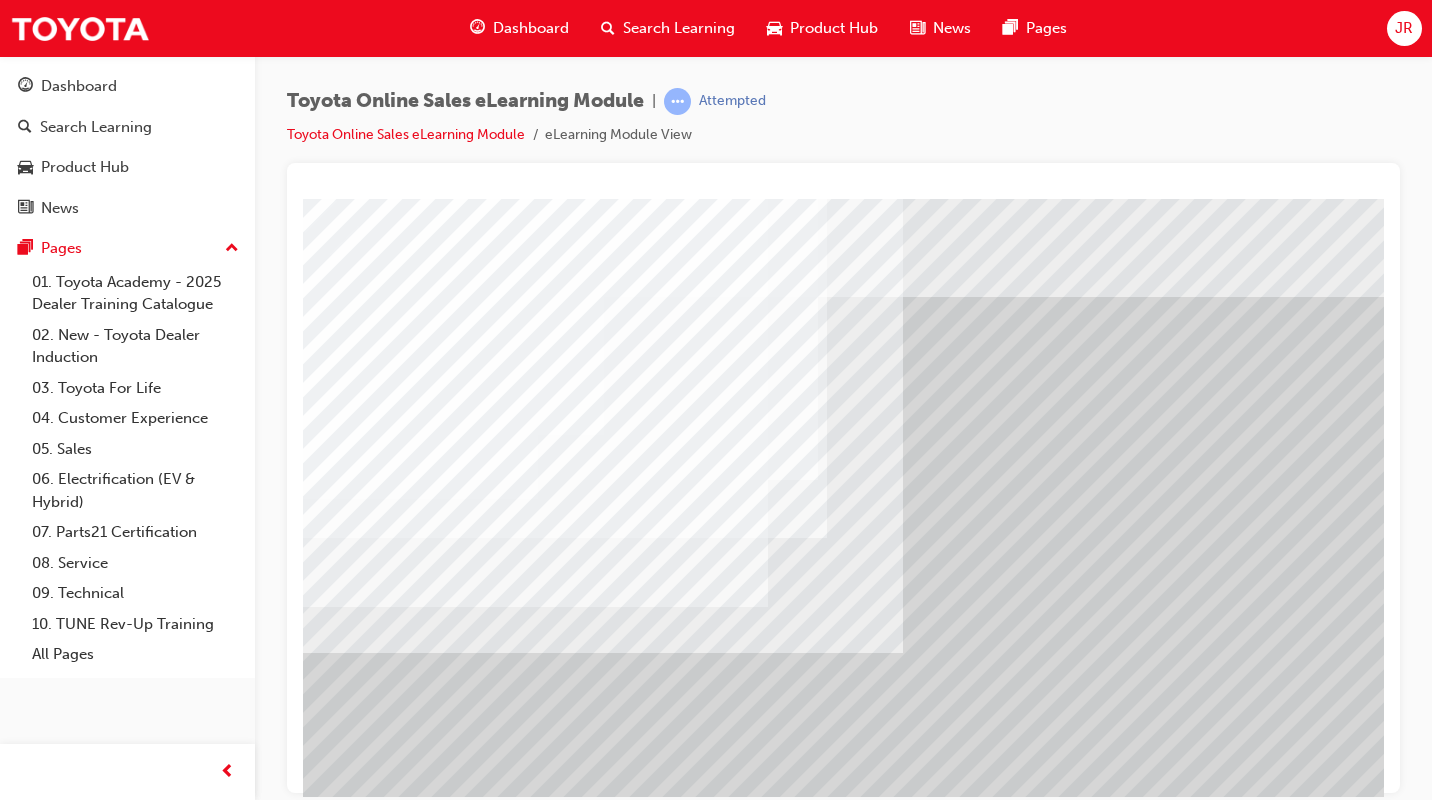 click at bounding box center (328, 5510) 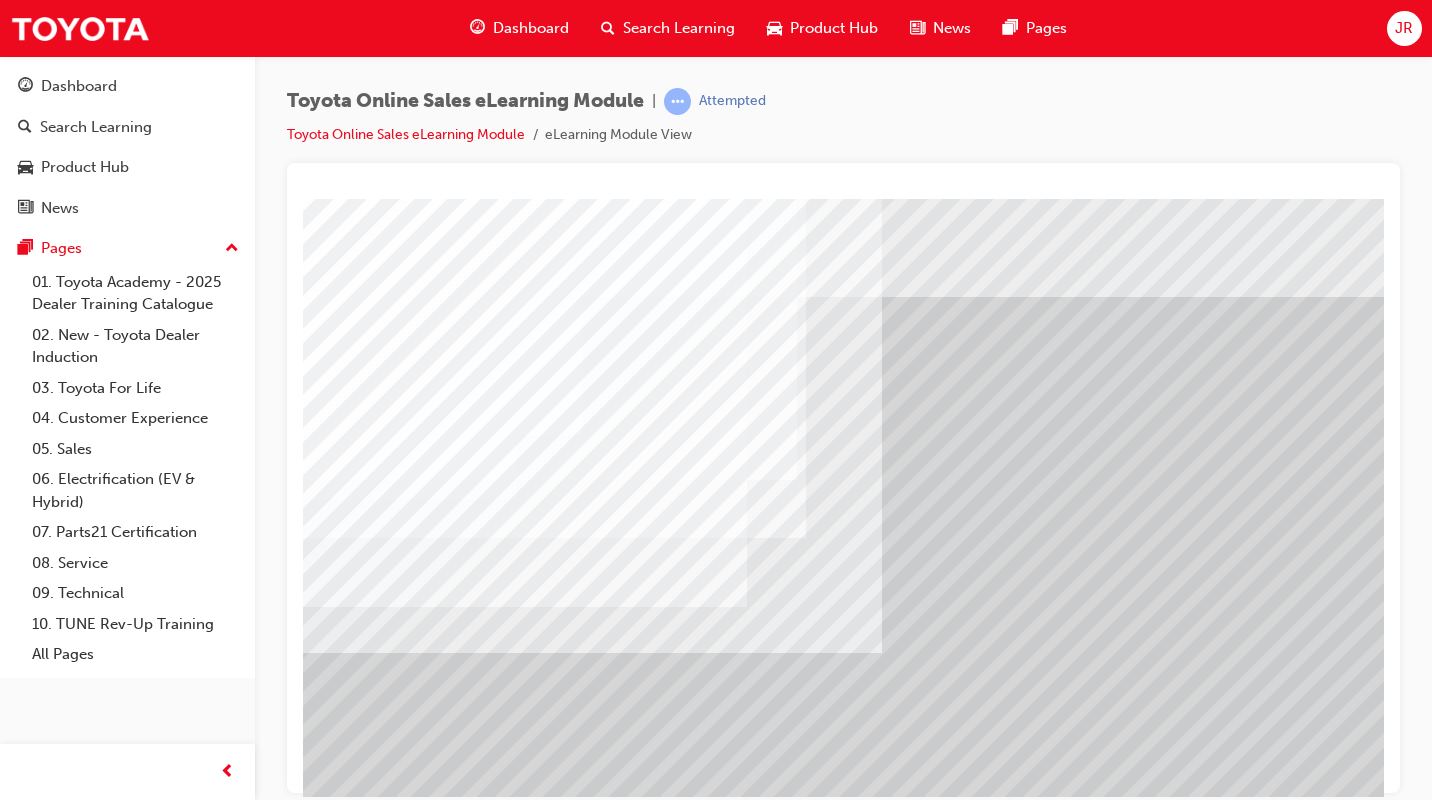 scroll, scrollTop: 0, scrollLeft: 22, axis: horizontal 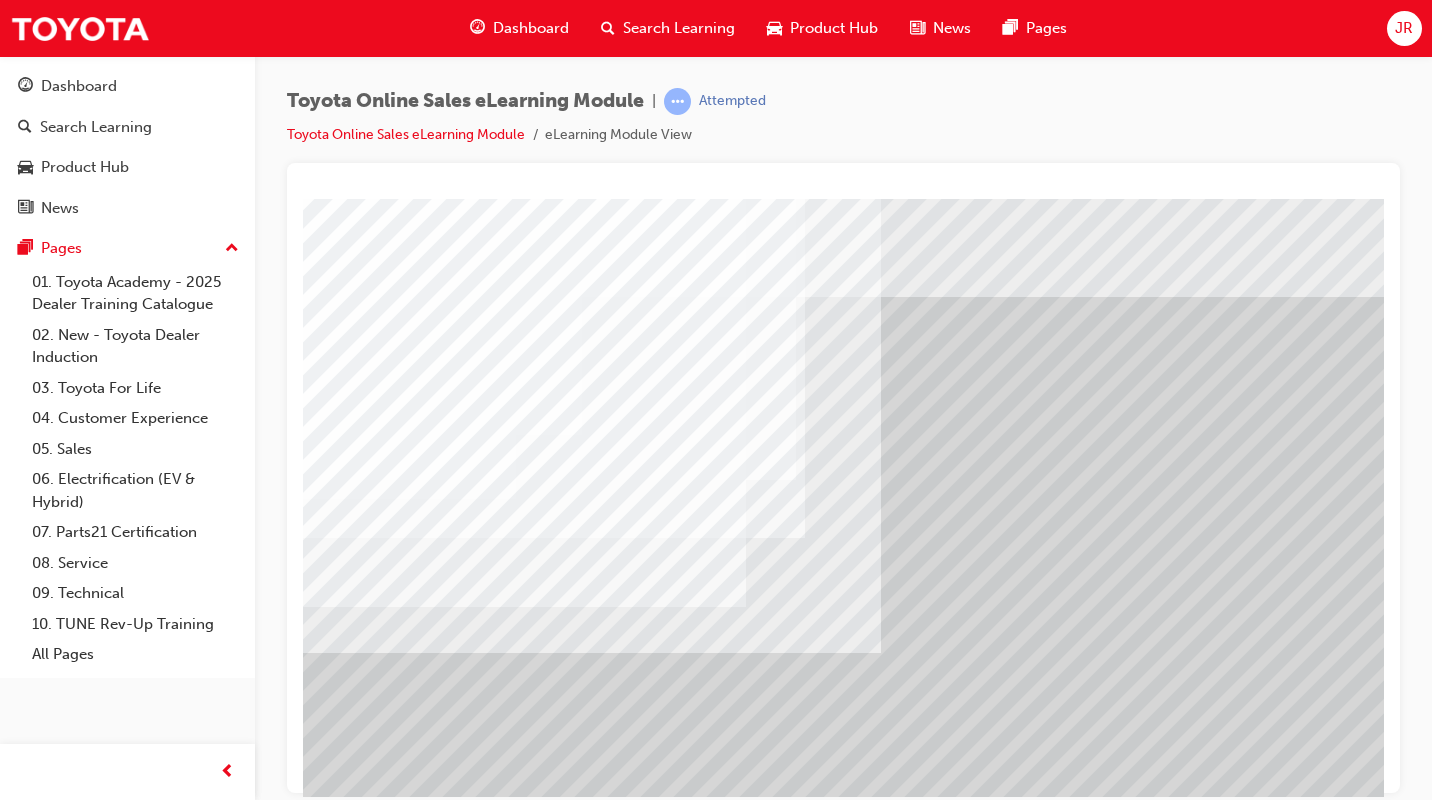 drag, startPoint x: 1057, startPoint y: 796, endPoint x: 1223, endPoint y: 816, distance: 167.20049 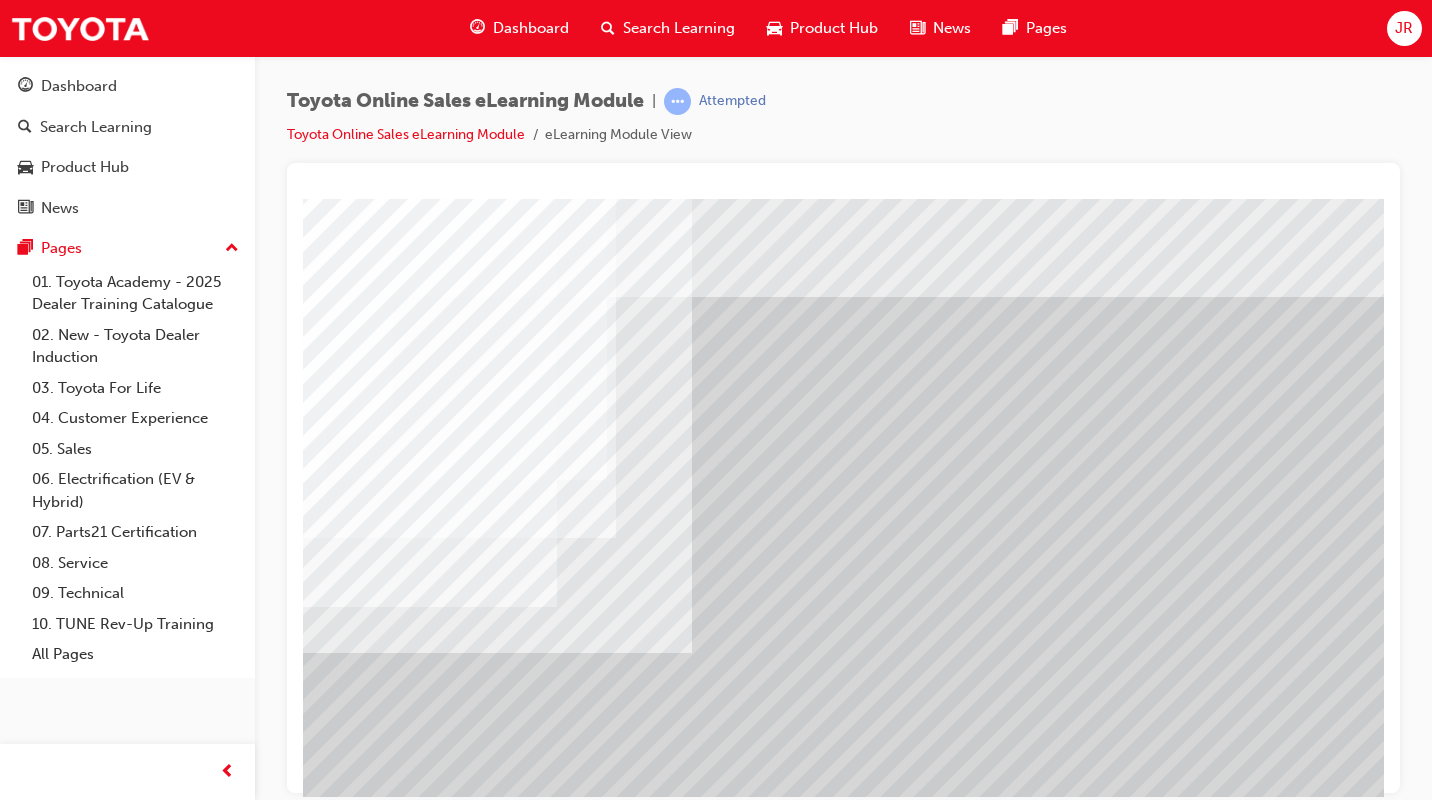 scroll, scrollTop: 0, scrollLeft: 234, axis: horizontal 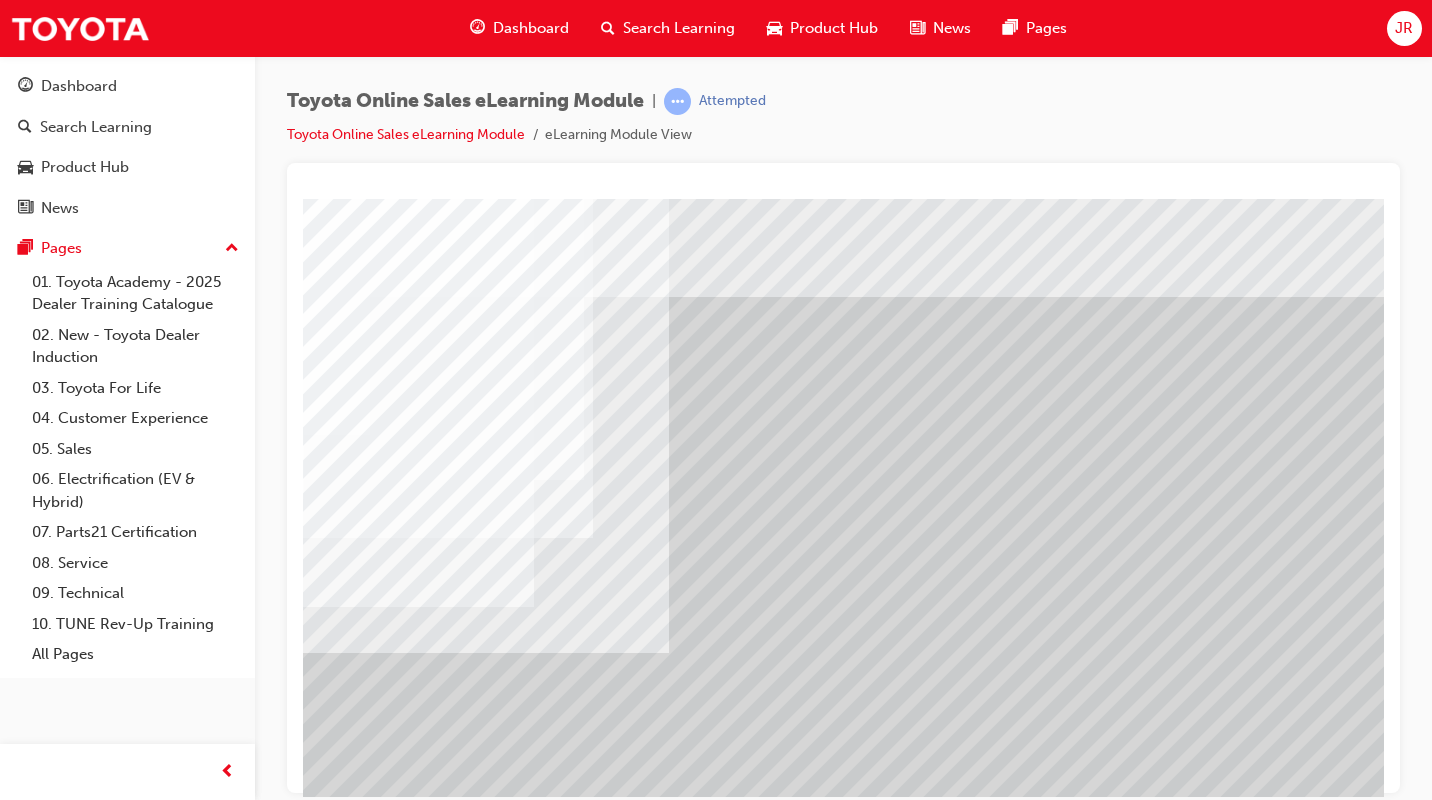 drag, startPoint x: 1123, startPoint y: 785, endPoint x: 1585, endPoint y: 997, distance: 508.3188 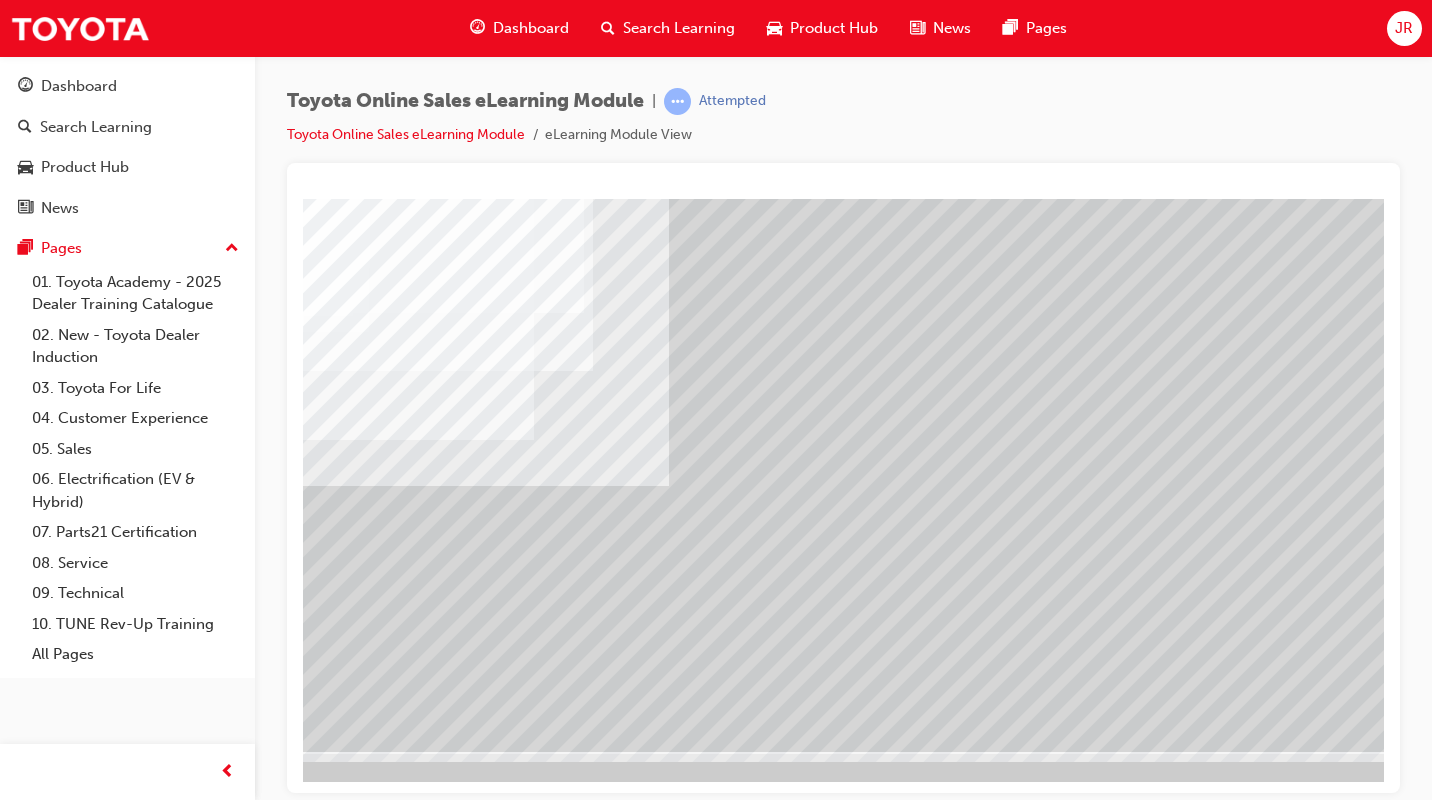 click at bounding box center (132, 3147) 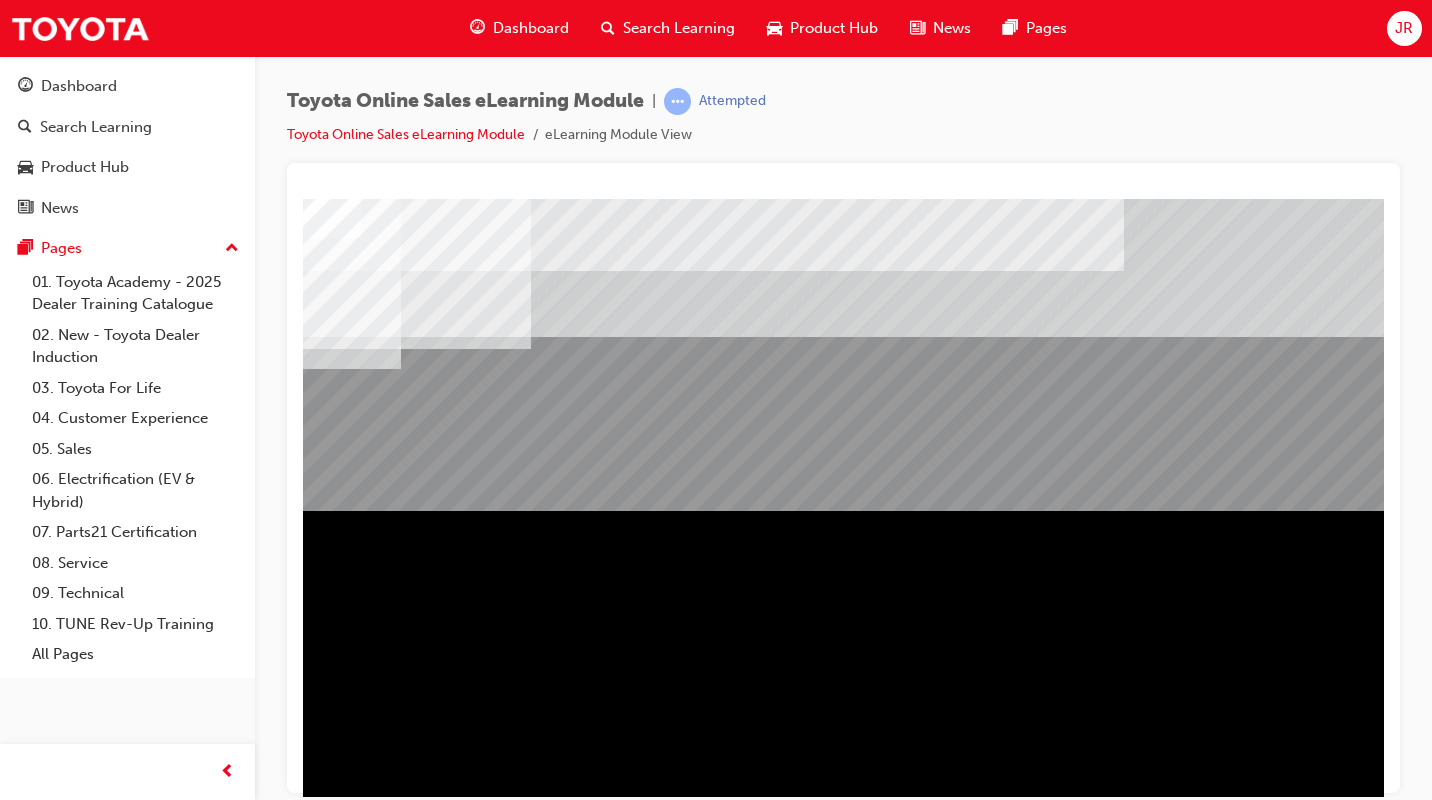 scroll, scrollTop: 0, scrollLeft: 294, axis: horizontal 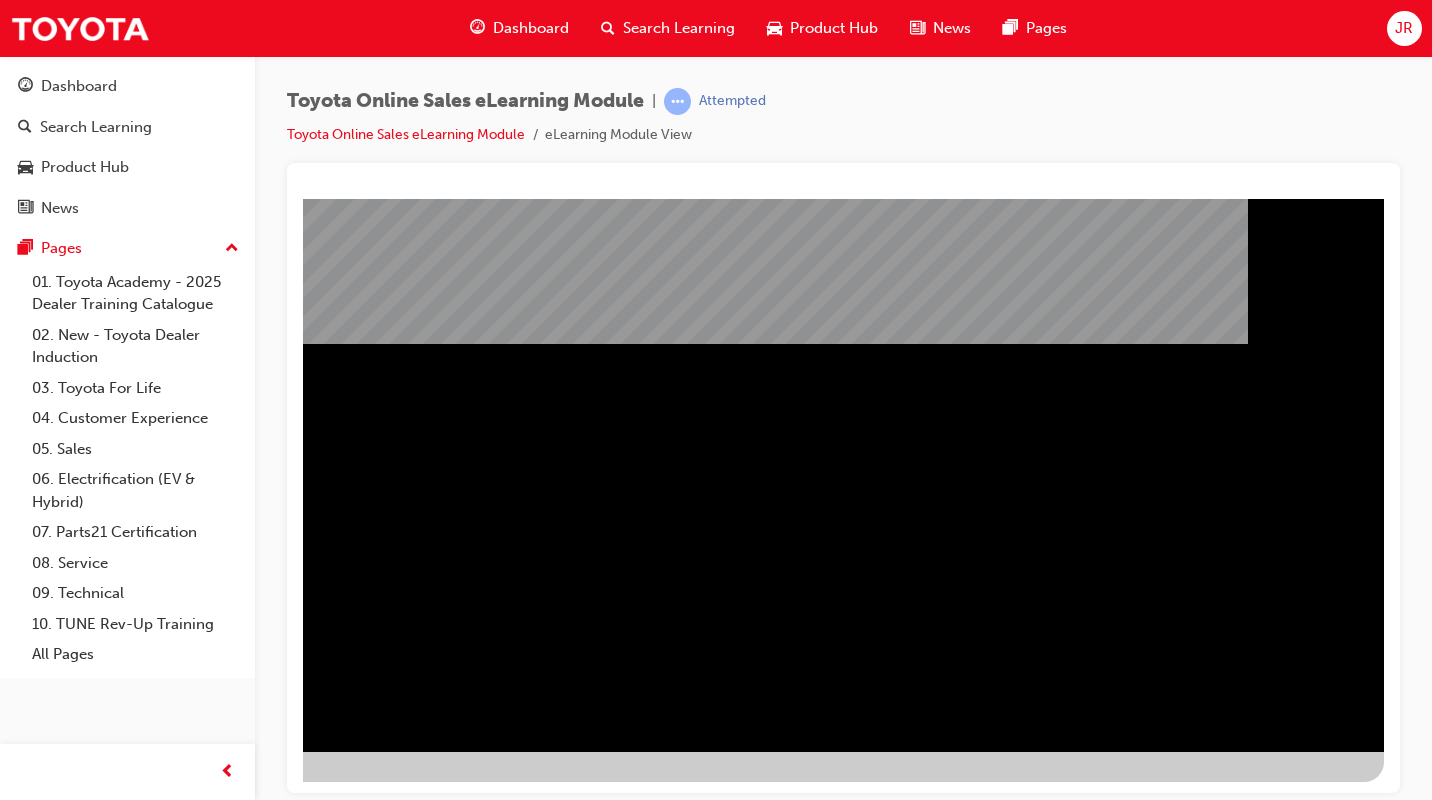 click at bounding box center (87, 1177) 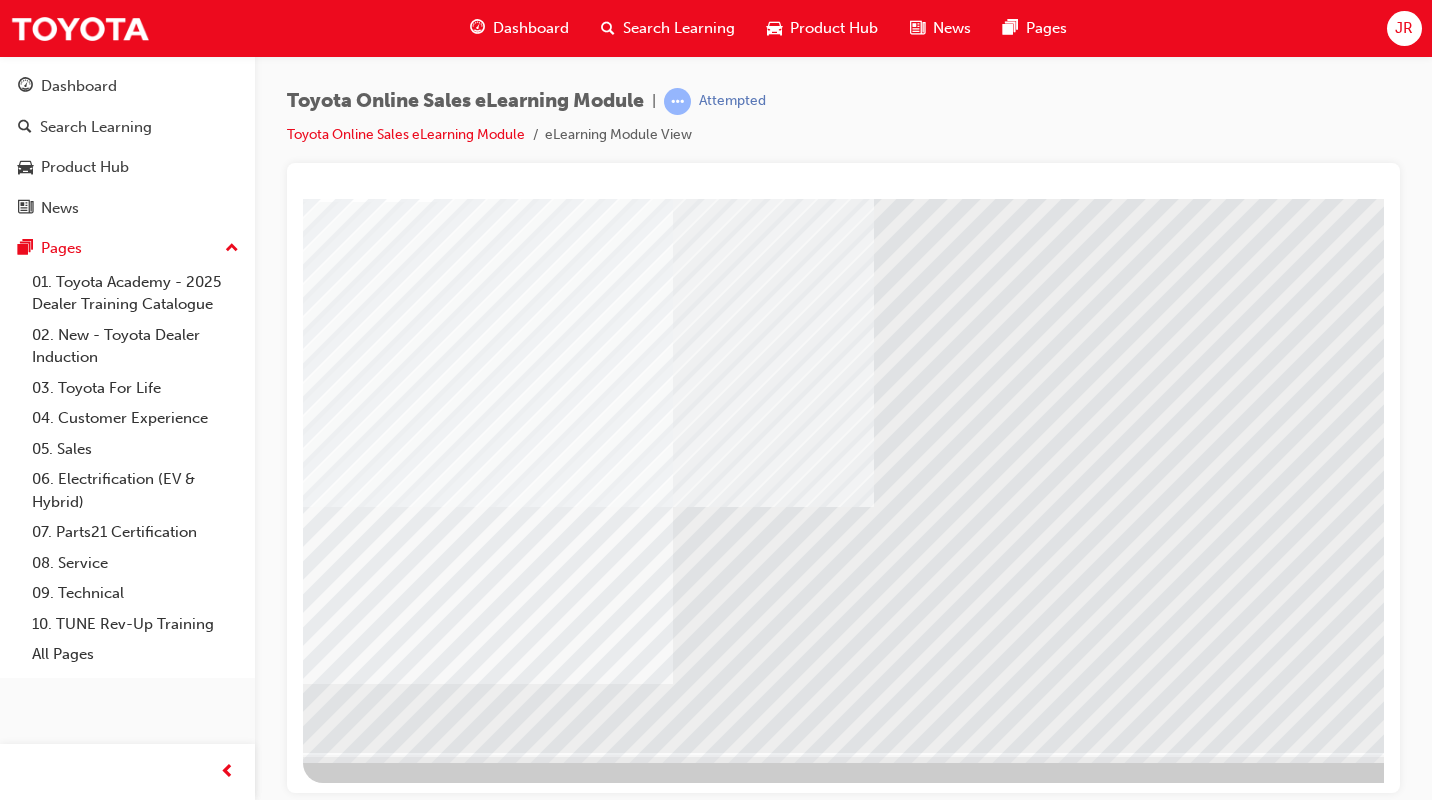 scroll, scrollTop: 167, scrollLeft: 0, axis: vertical 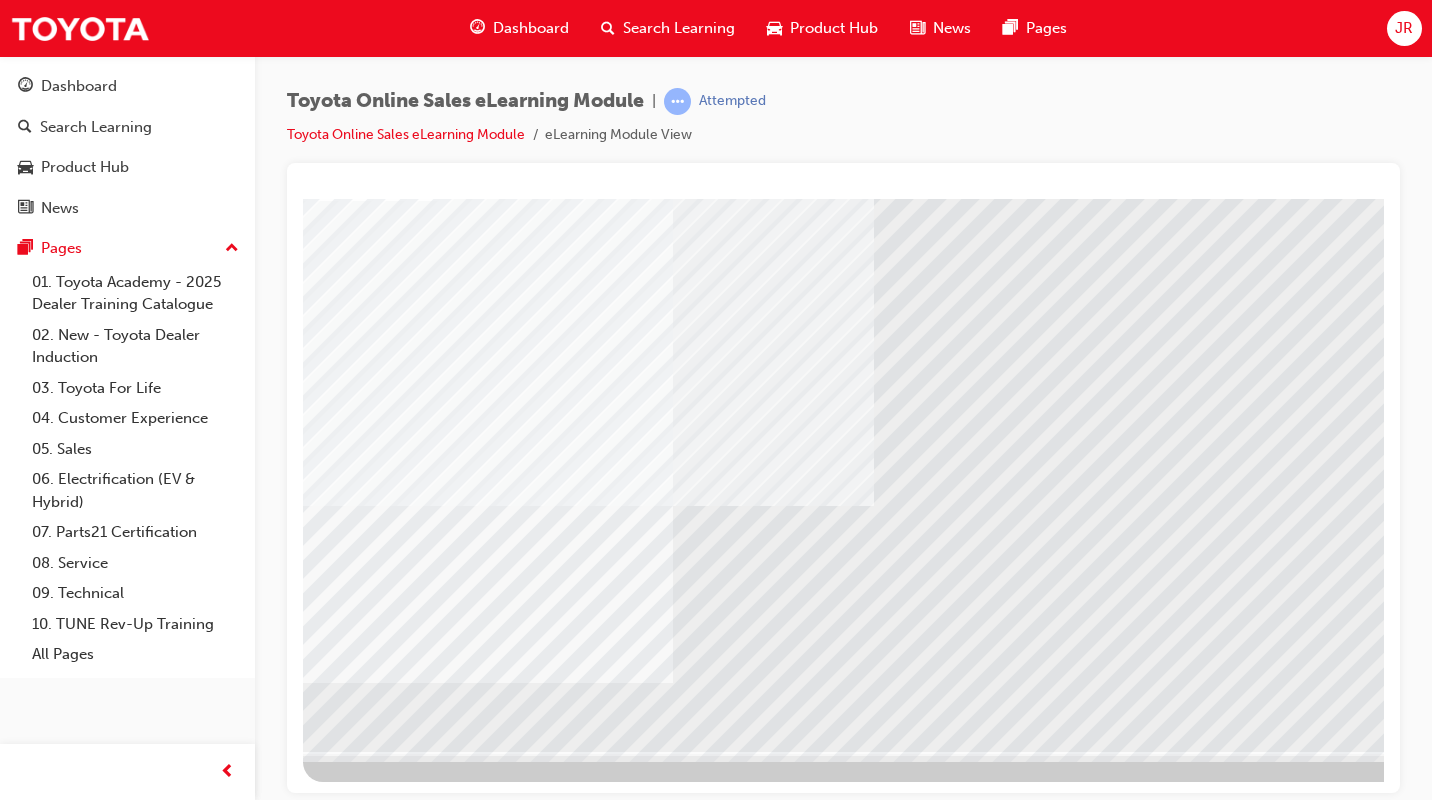drag, startPoint x: 439, startPoint y: 330, endPoint x: 499, endPoint y: 328, distance: 60.033325 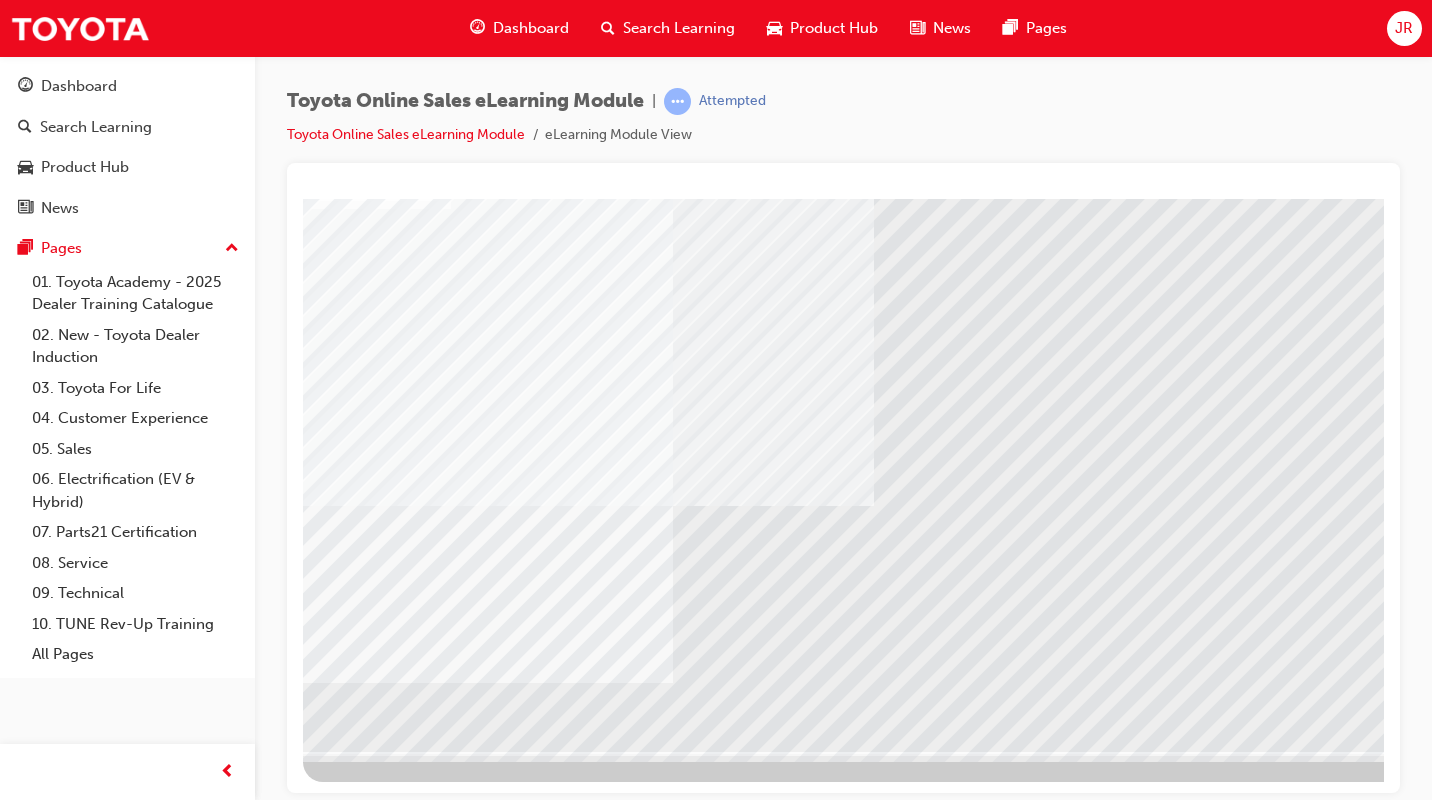 click at bounding box center (373, 4839) 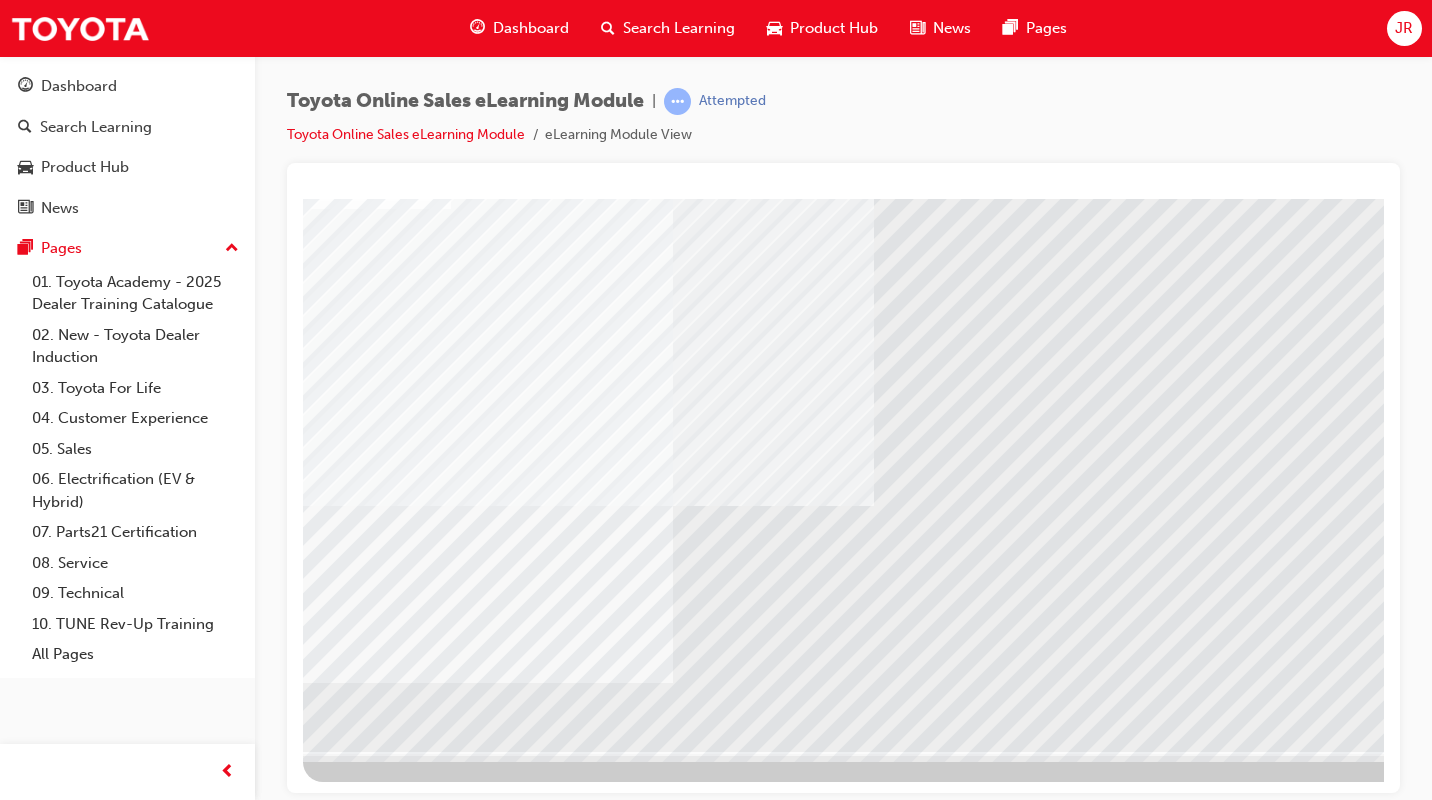 click at bounding box center (373, 5008) 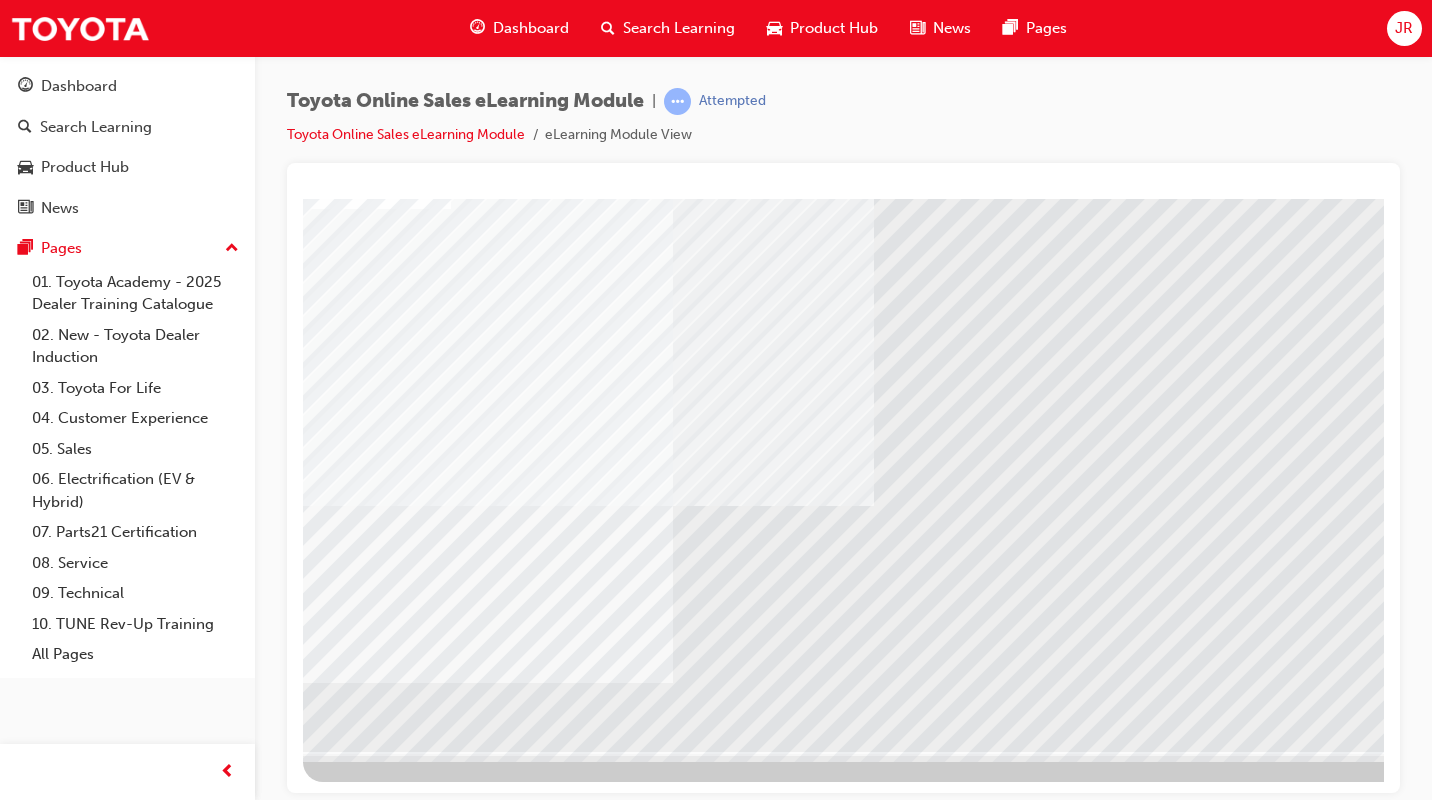 click at bounding box center [373, 5177] 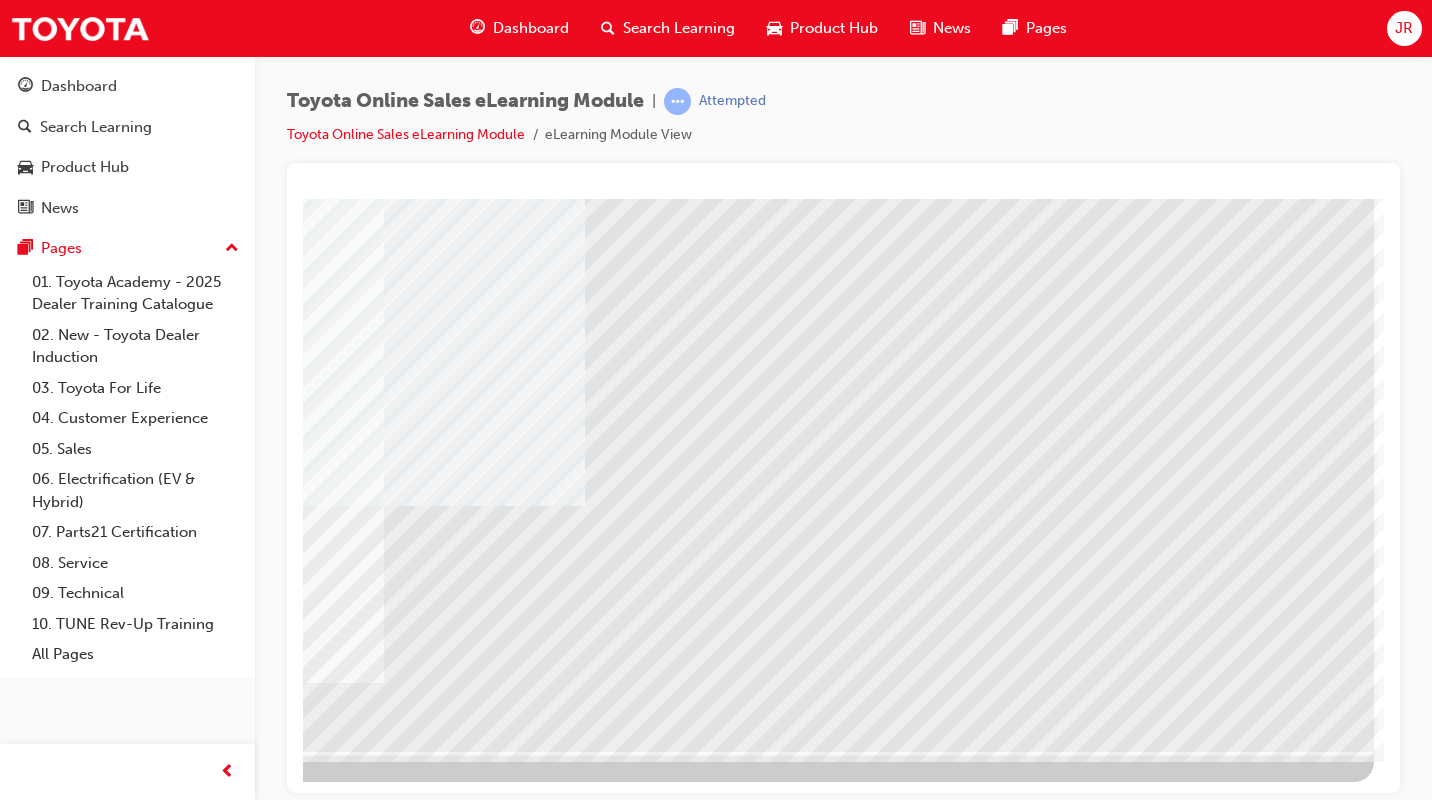 click at bounding box center (77, 4568) 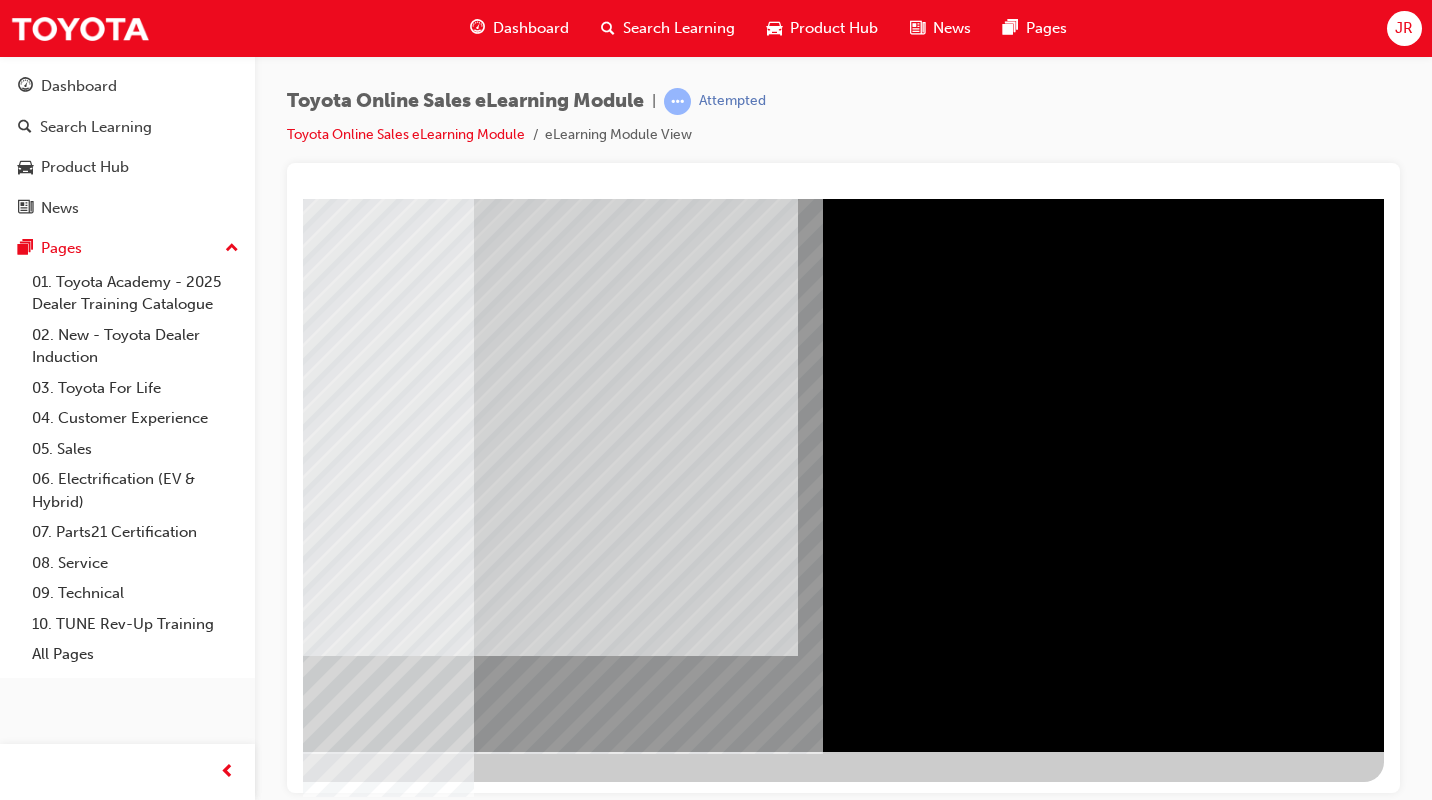 scroll, scrollTop: 0, scrollLeft: 0, axis: both 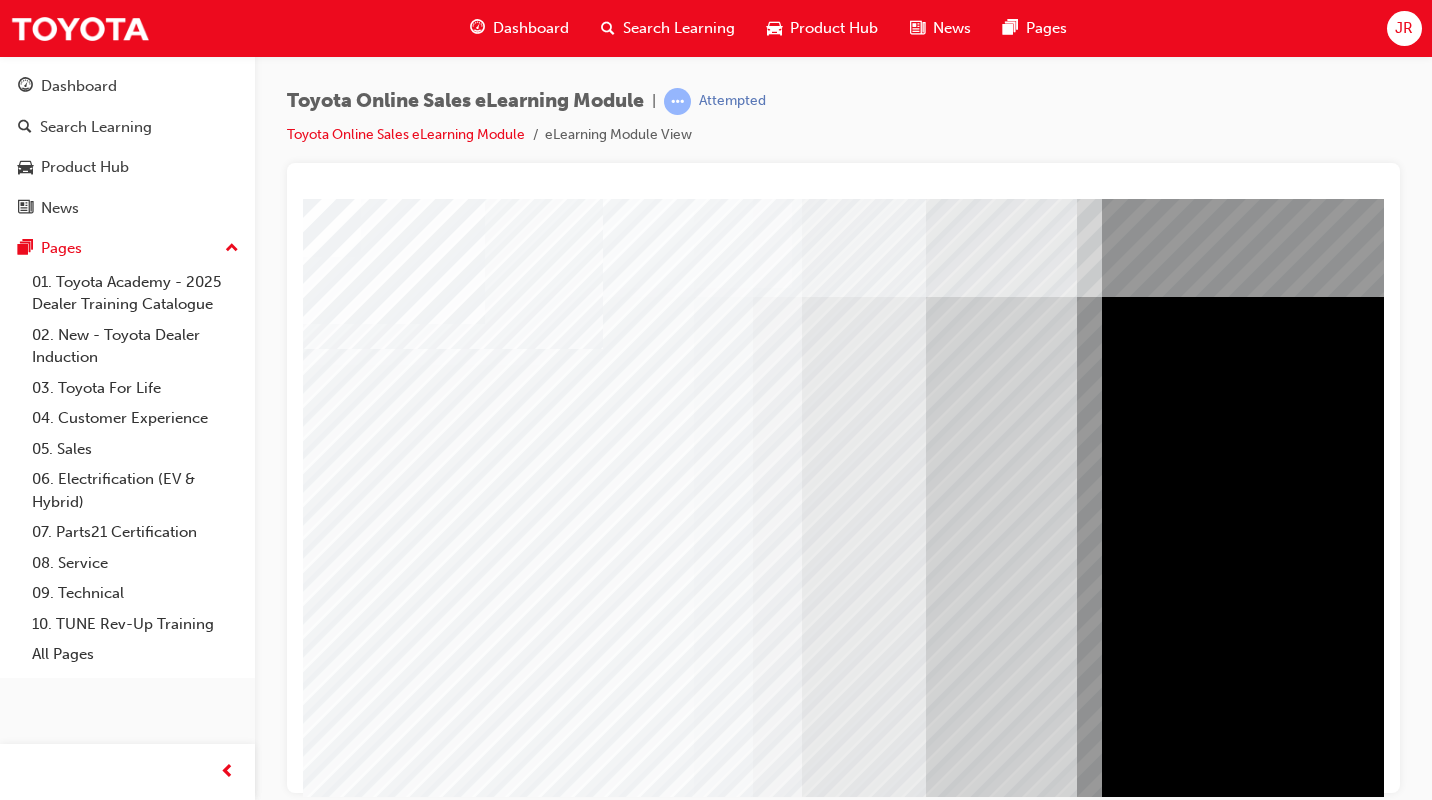 click at bounding box center [328, 5212] 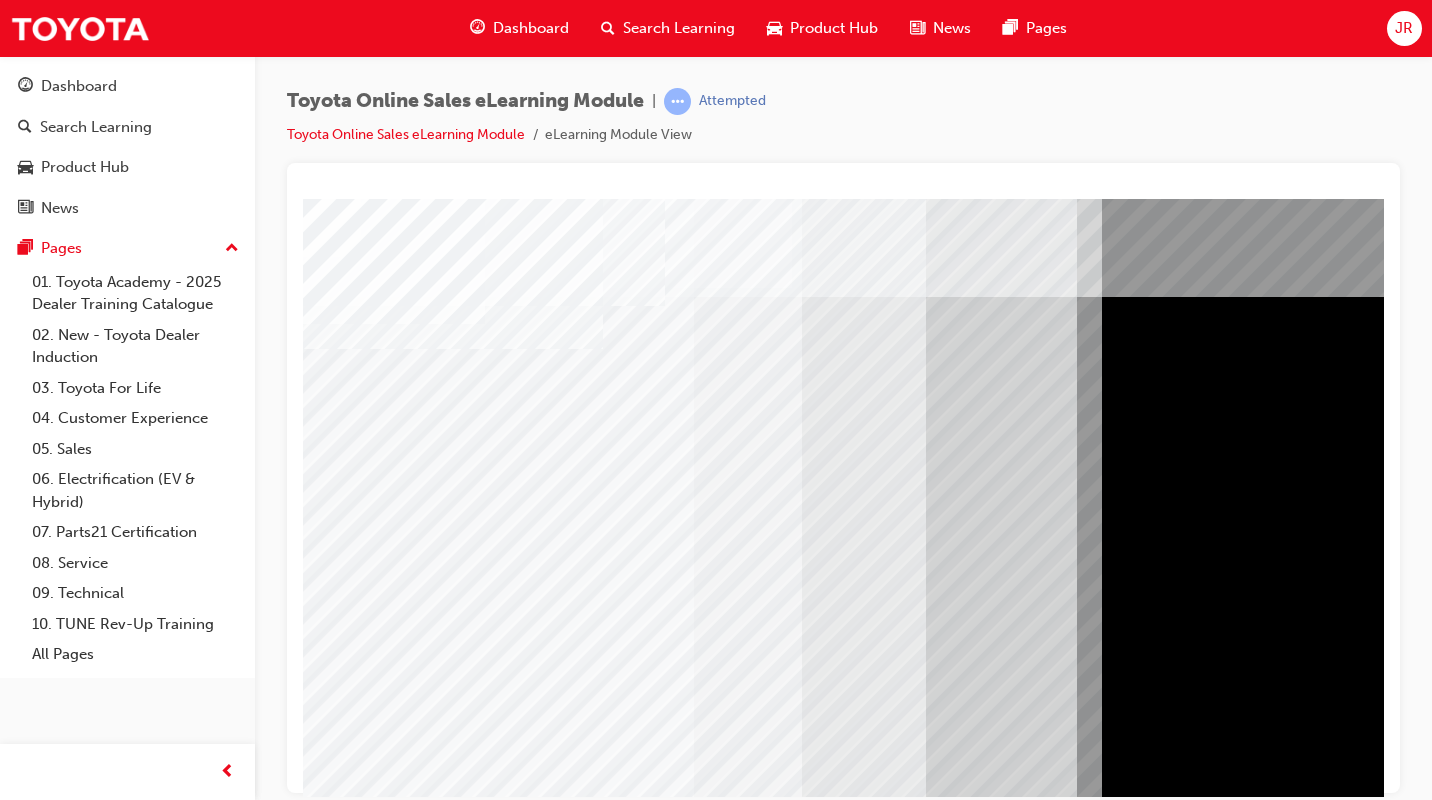 click at bounding box center (328, 5262) 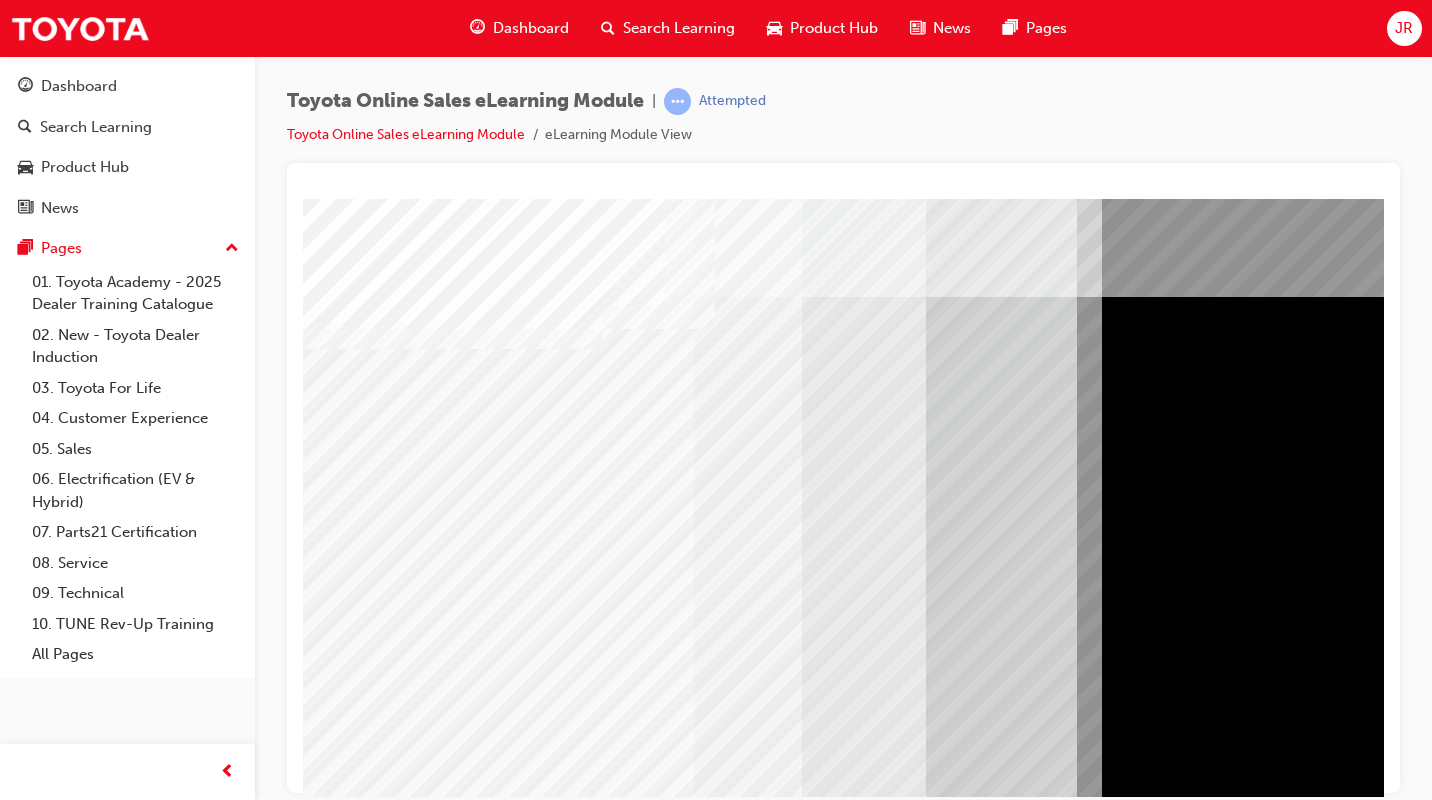 click at bounding box center [328, 5585] 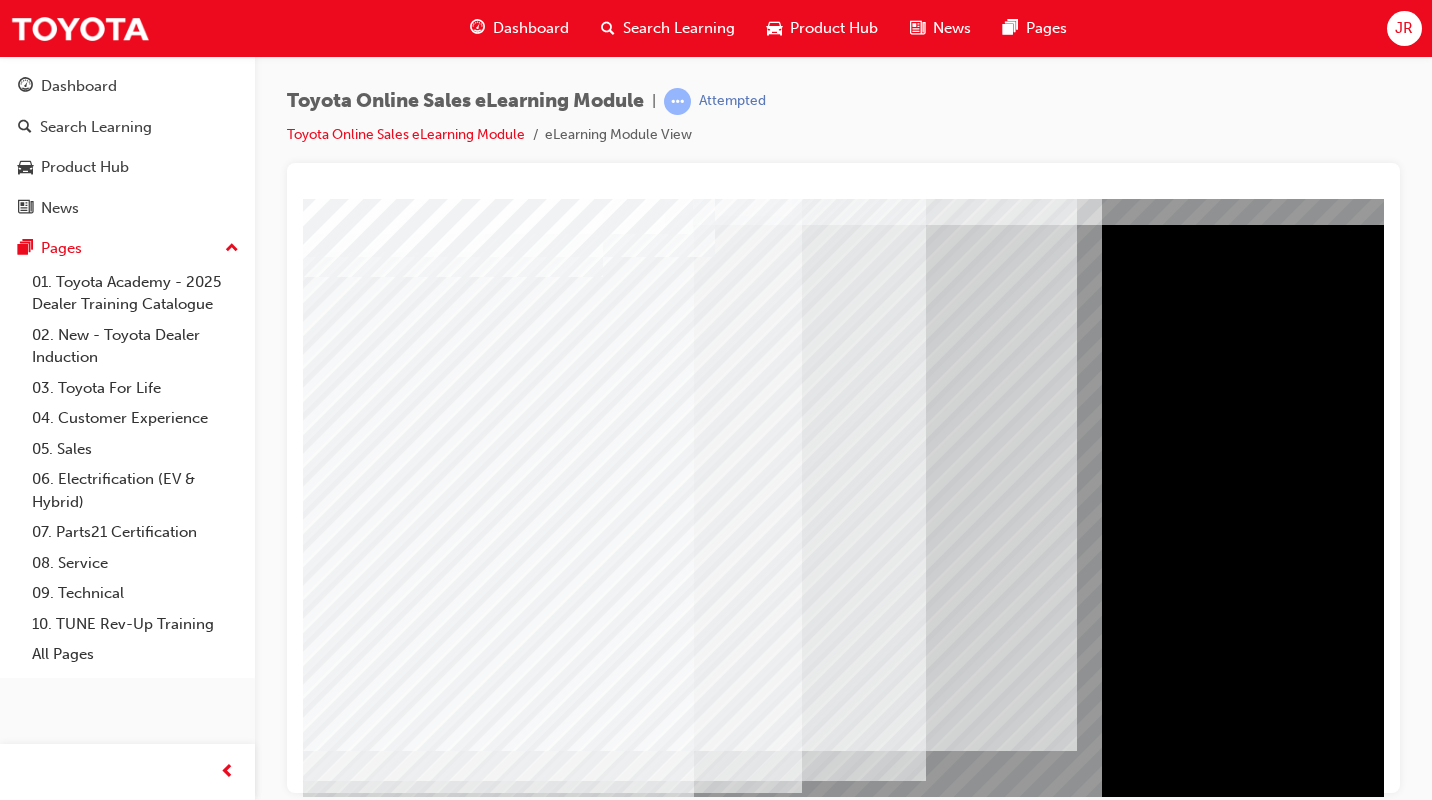 scroll, scrollTop: 167, scrollLeft: 0, axis: vertical 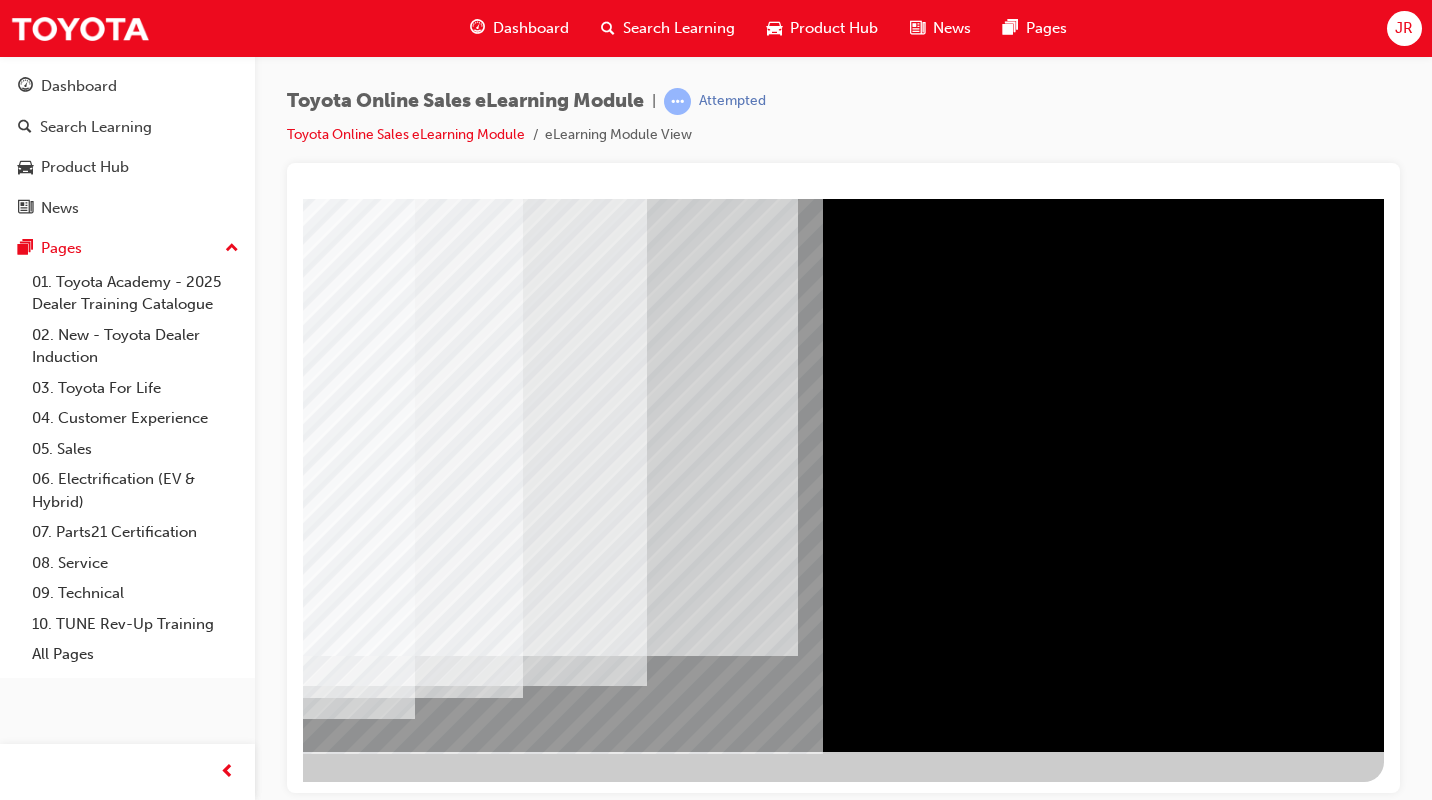 drag, startPoint x: 1056, startPoint y: 795, endPoint x: 1721, endPoint y: 992, distance: 693.56616 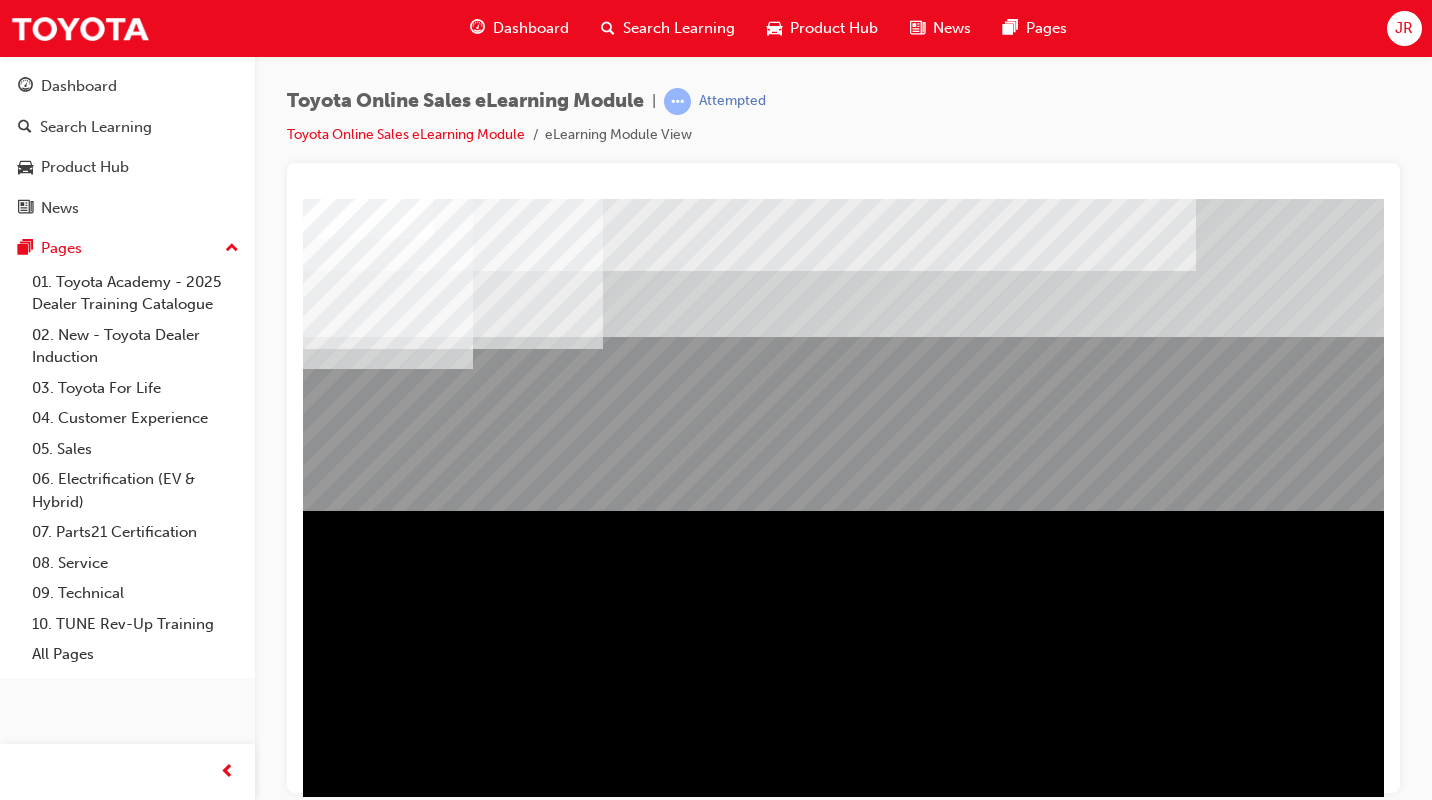 scroll, scrollTop: 167, scrollLeft: 0, axis: vertical 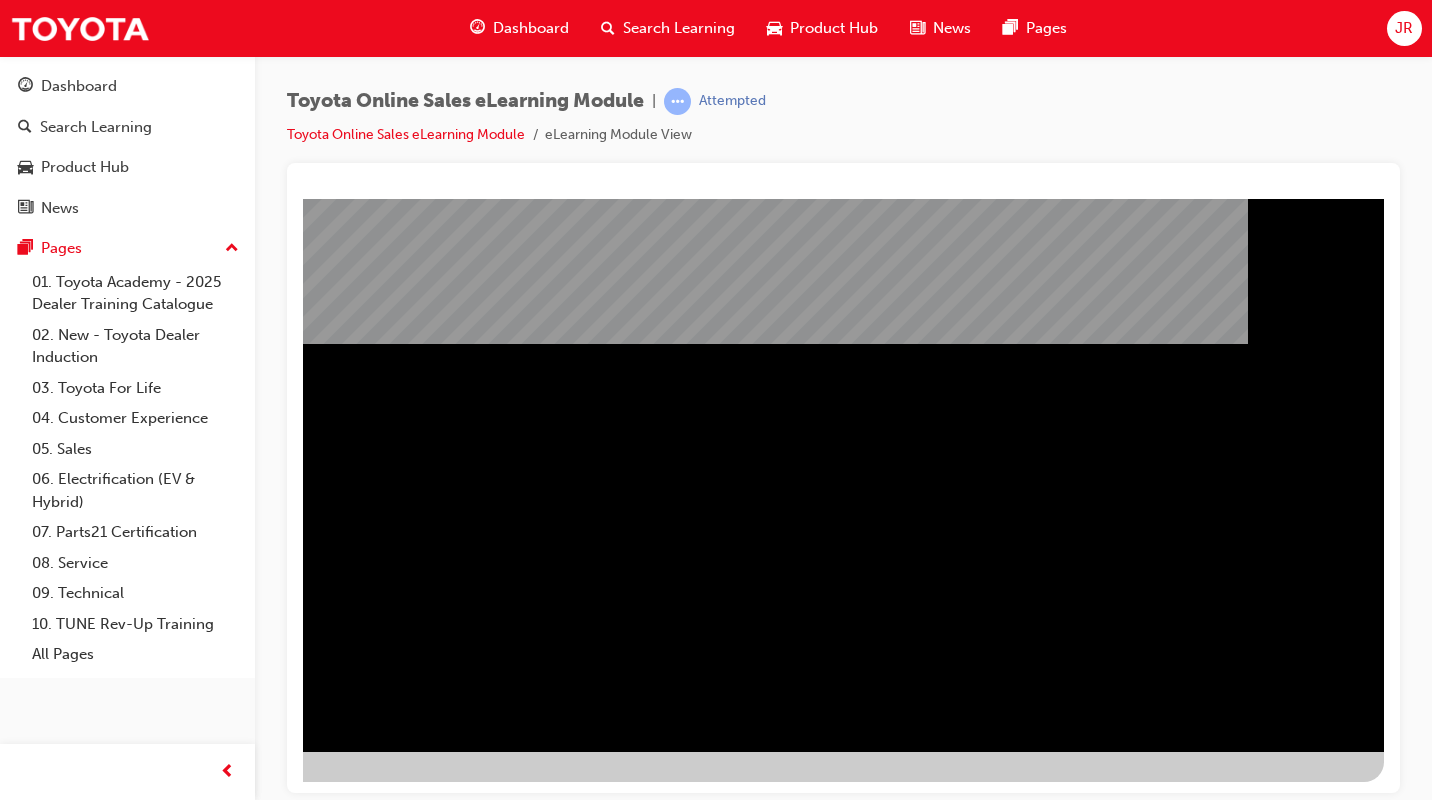 click at bounding box center (87, 1177) 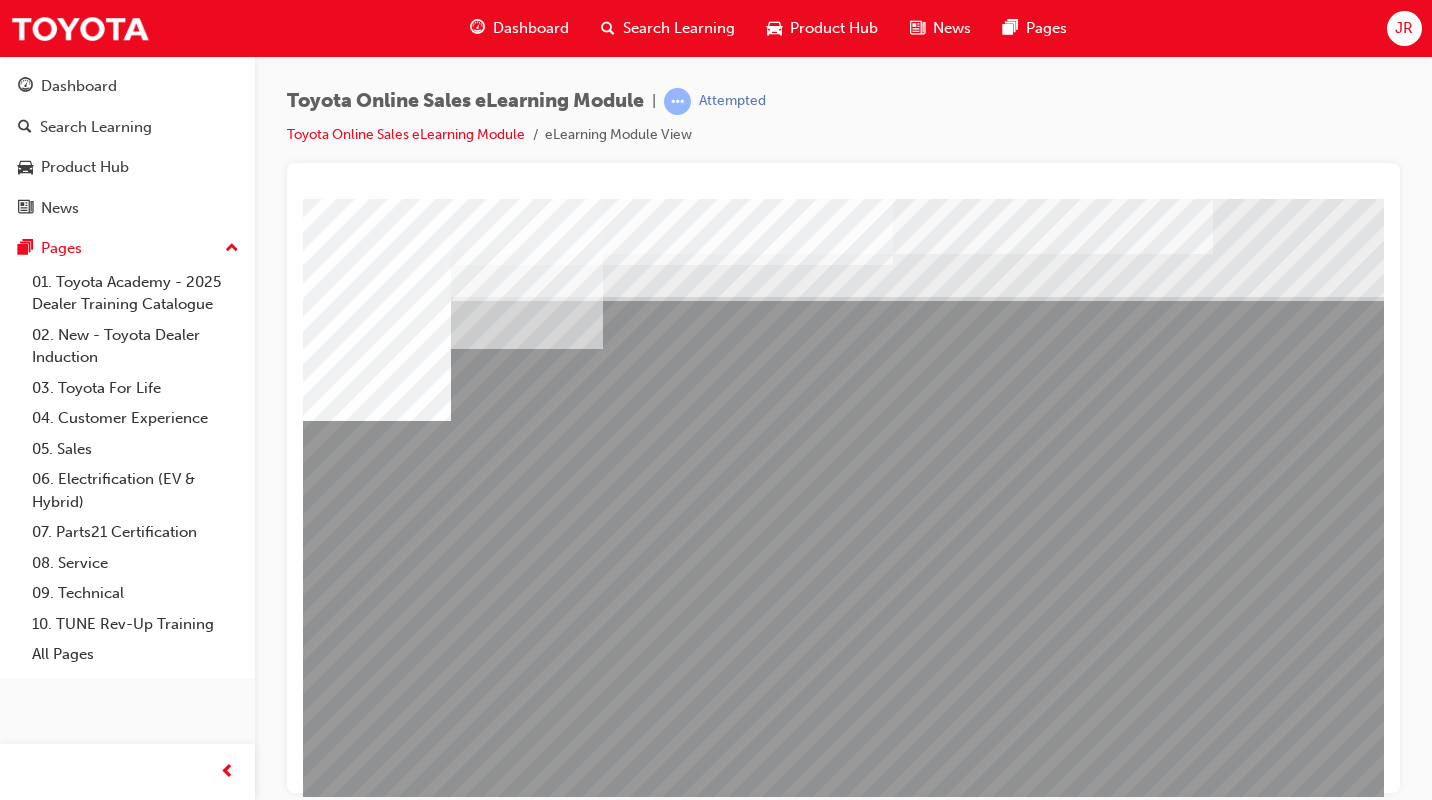 click at bounding box center (373, 4406) 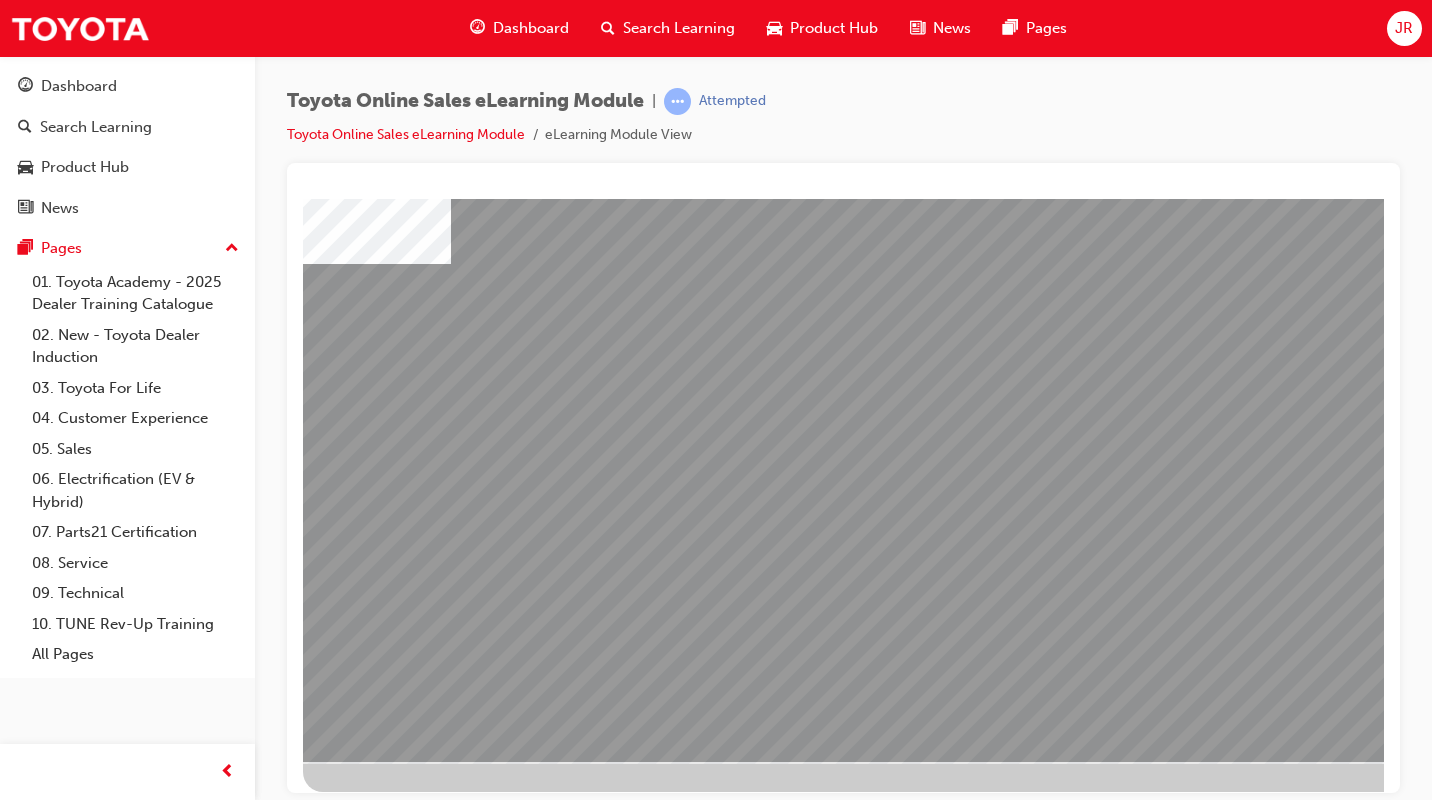 scroll, scrollTop: 167, scrollLeft: 0, axis: vertical 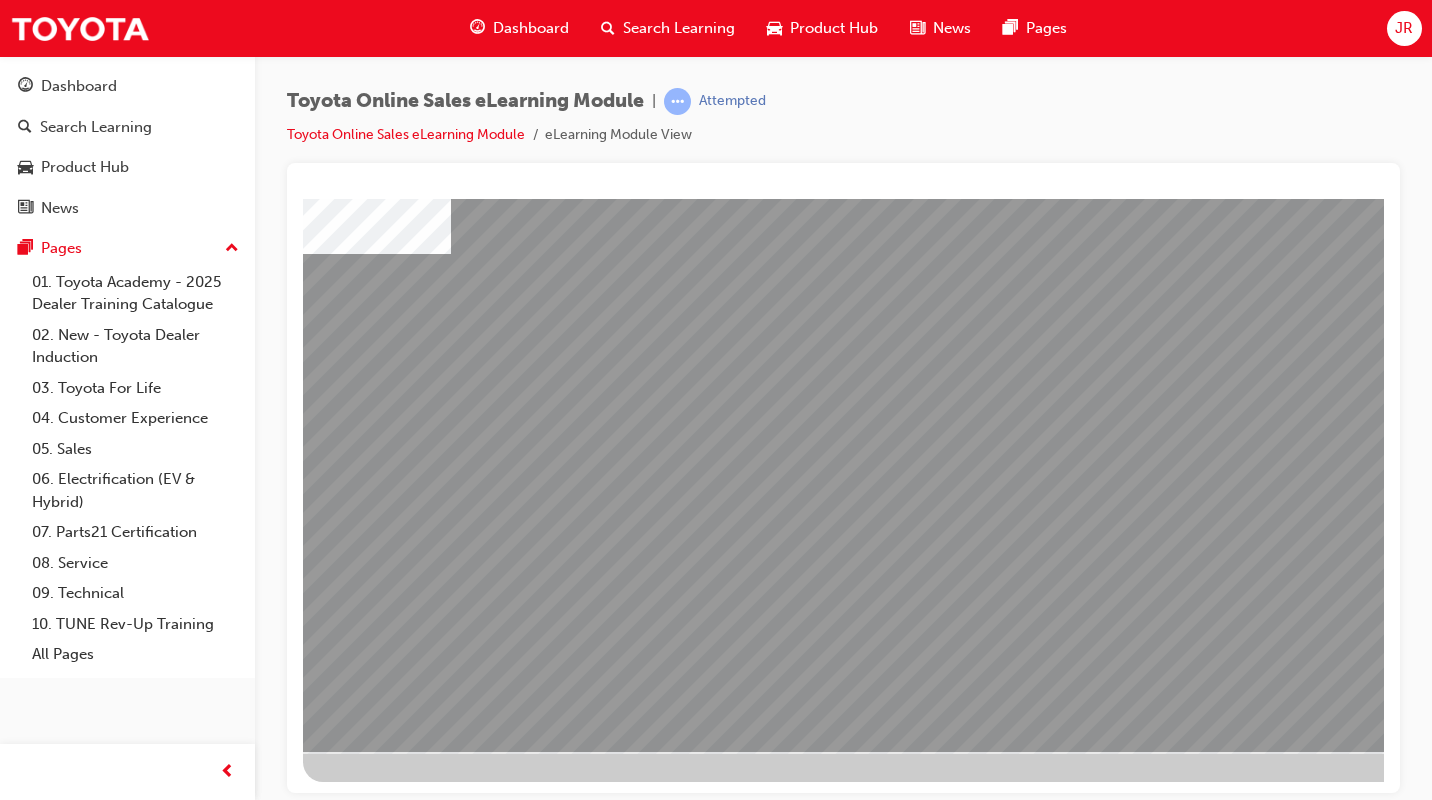 click at bounding box center [373, 4364] 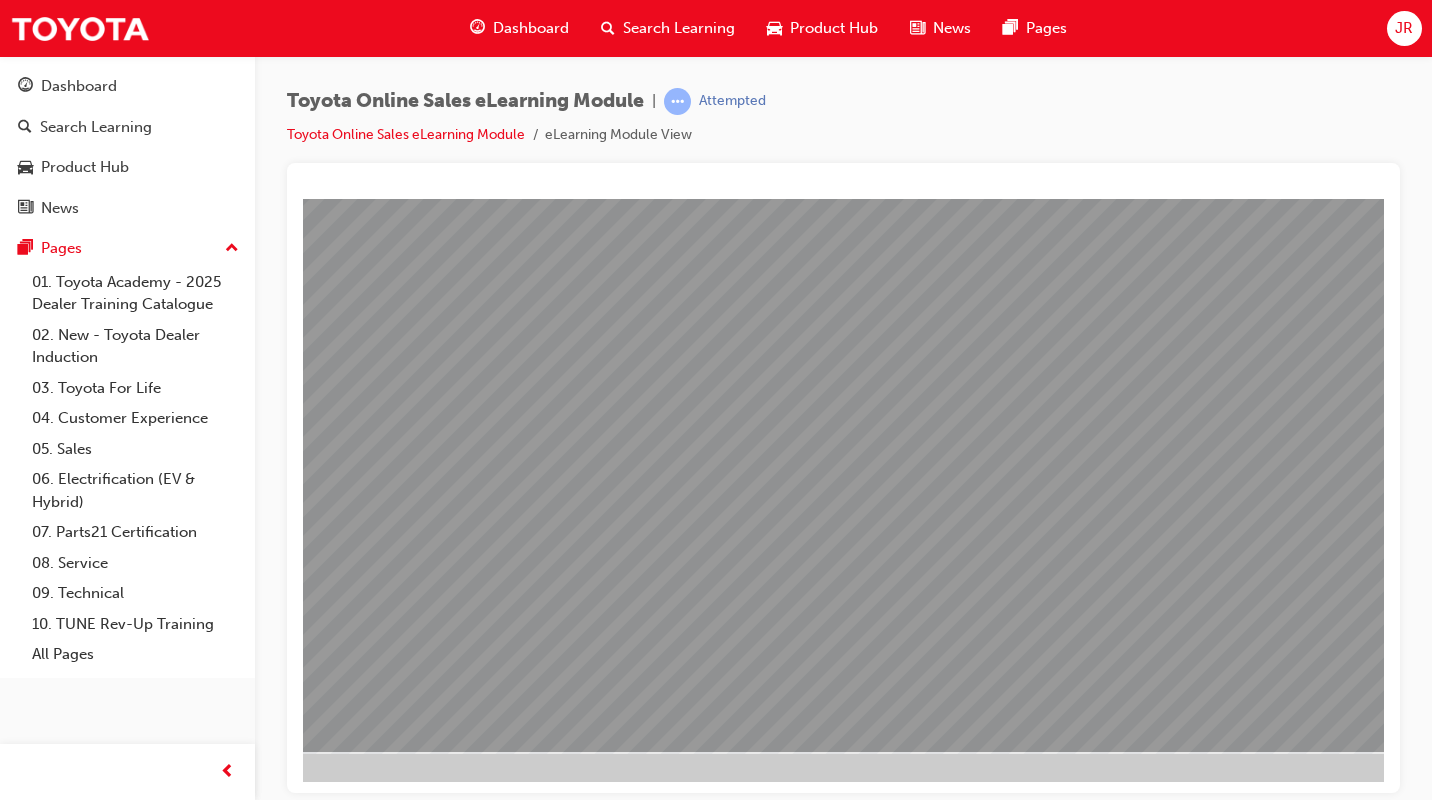 scroll, scrollTop: 167, scrollLeft: 219, axis: both 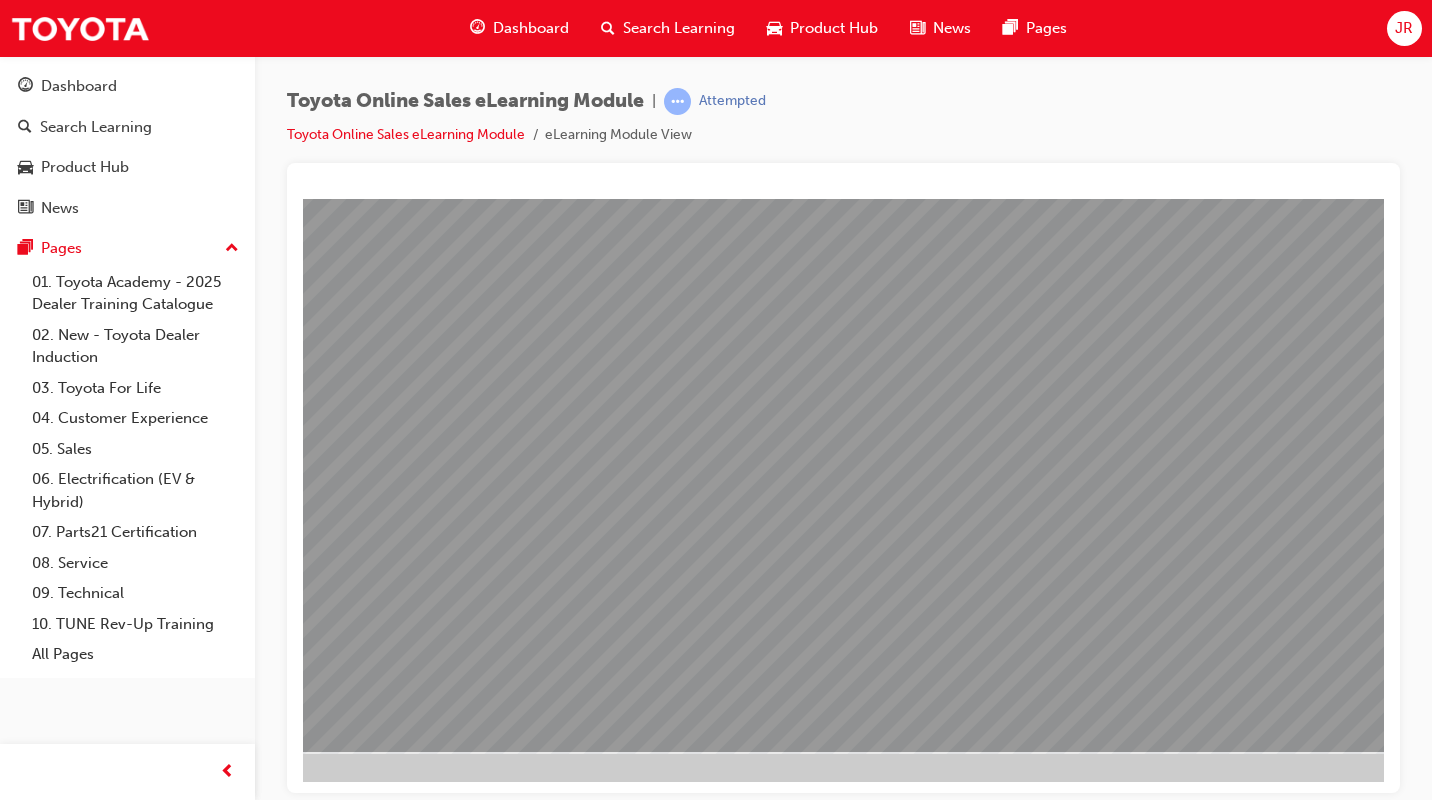 click at bounding box center [154, 4784] 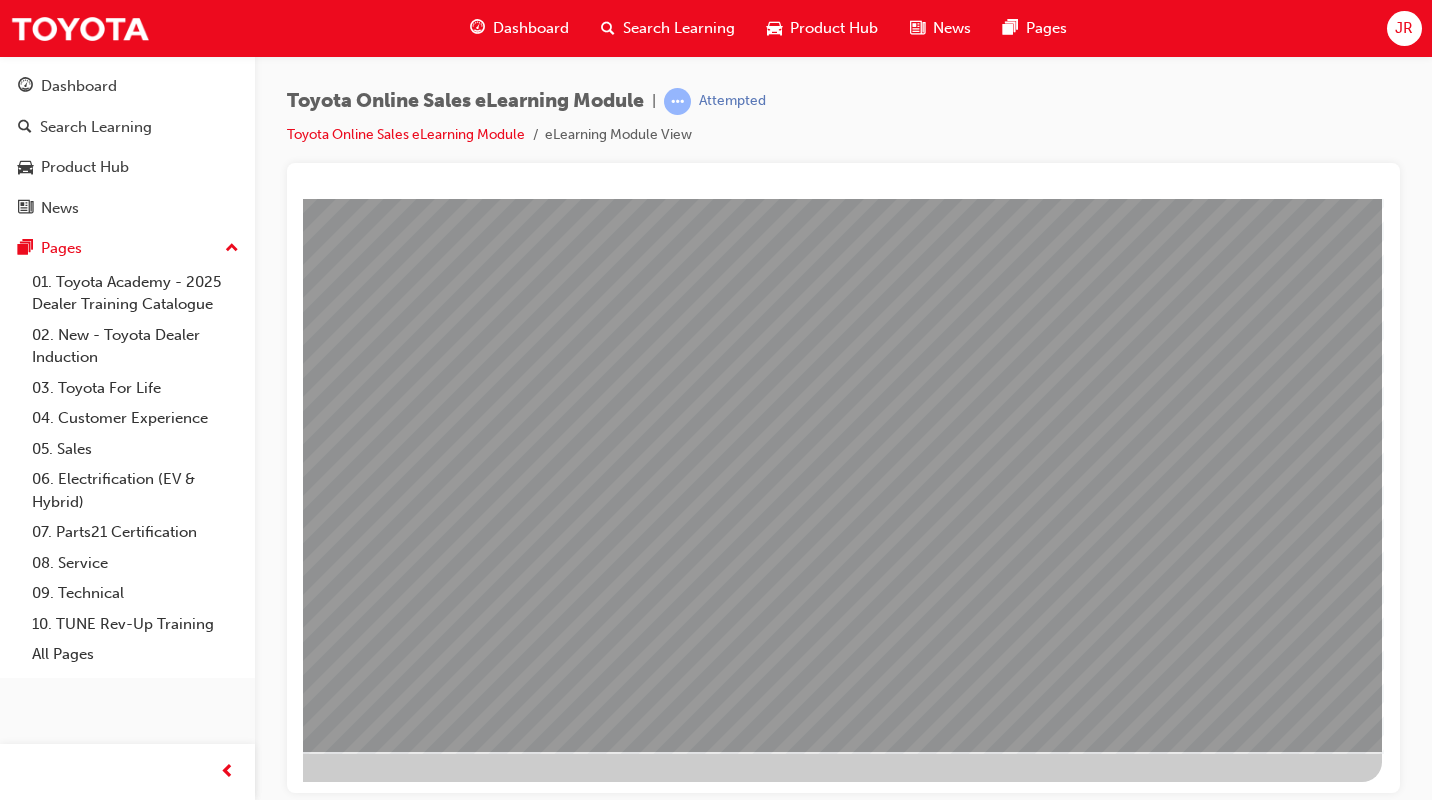 click at bounding box center [85, 2475] 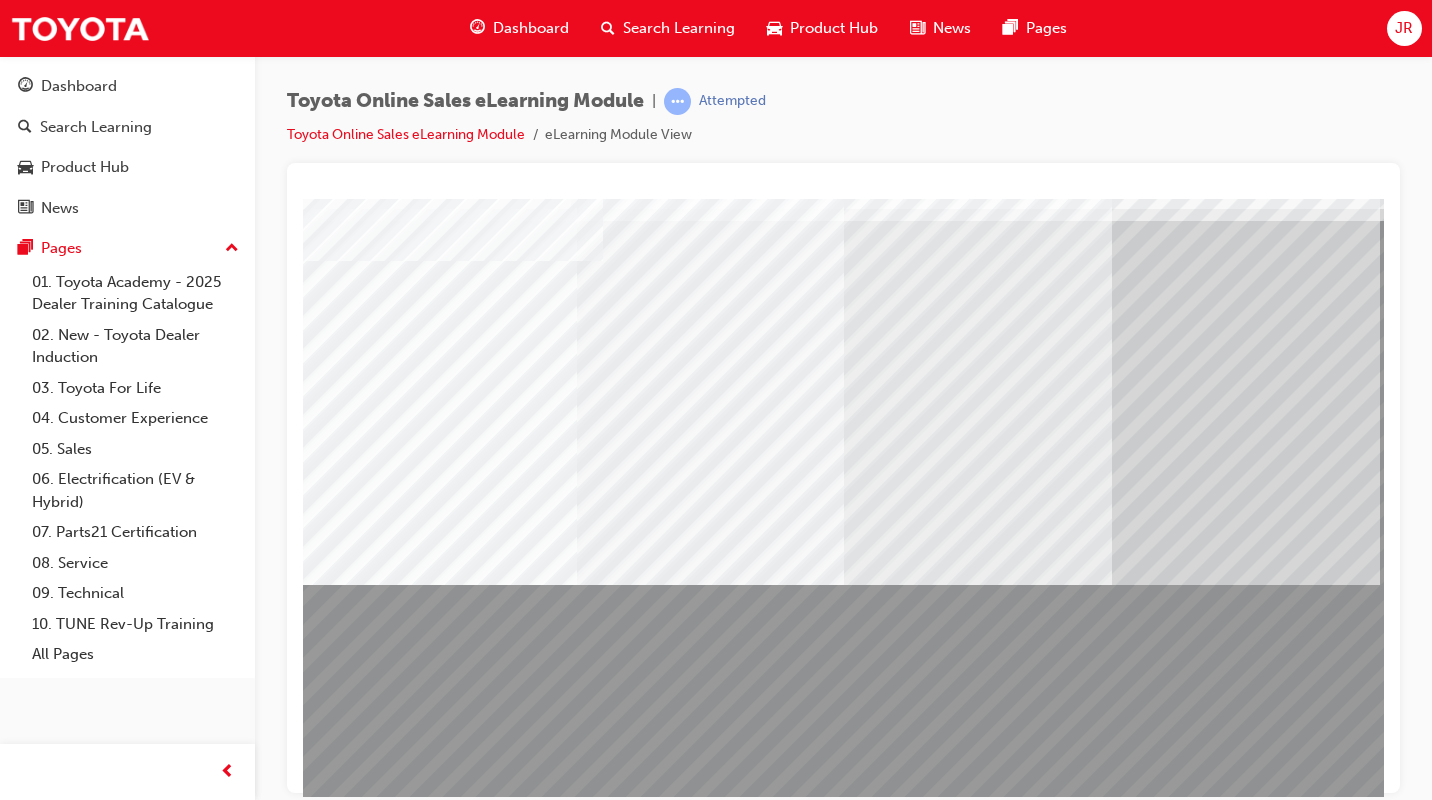 scroll, scrollTop: 100, scrollLeft: 0, axis: vertical 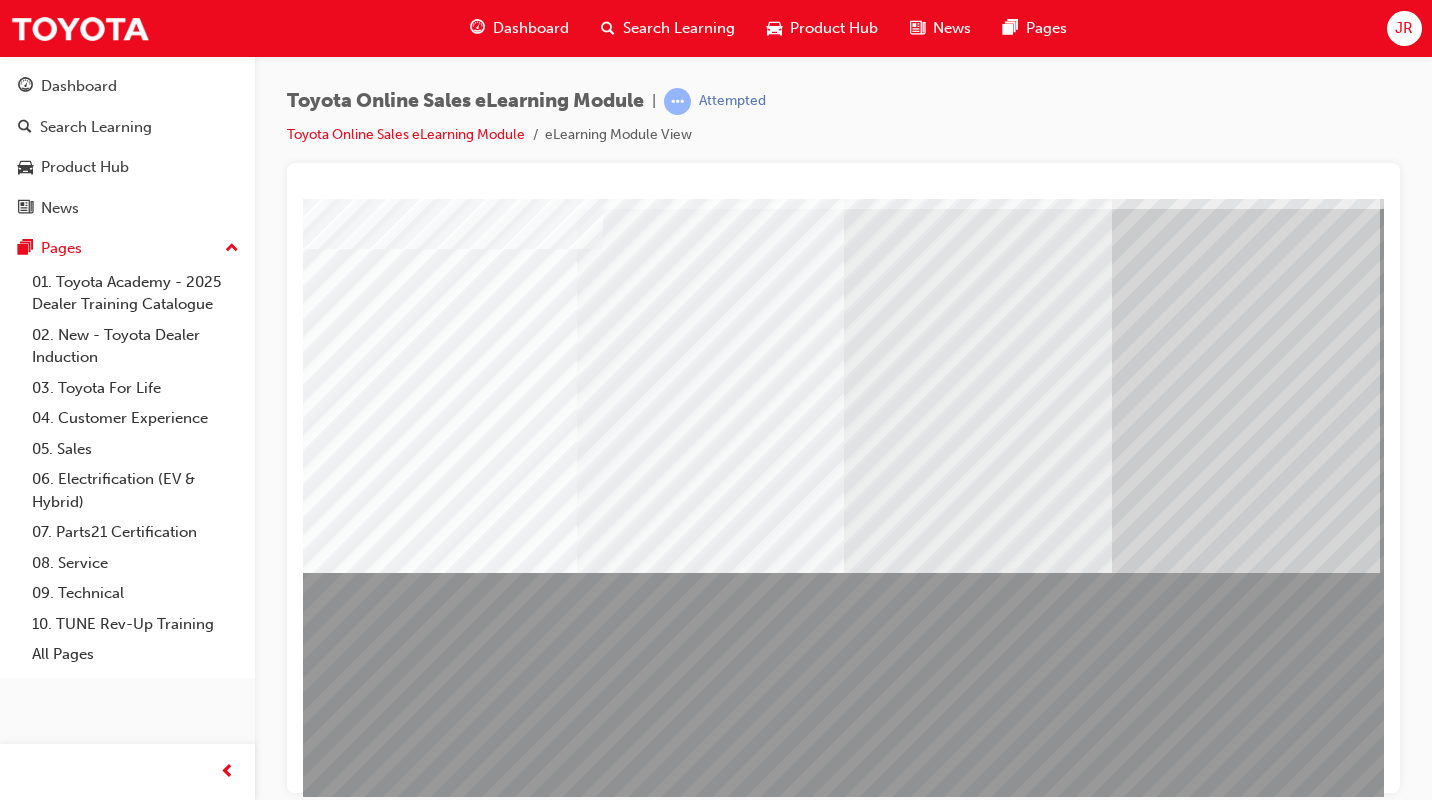 drag, startPoint x: 661, startPoint y: 418, endPoint x: 672, endPoint y: 613, distance: 195.31001 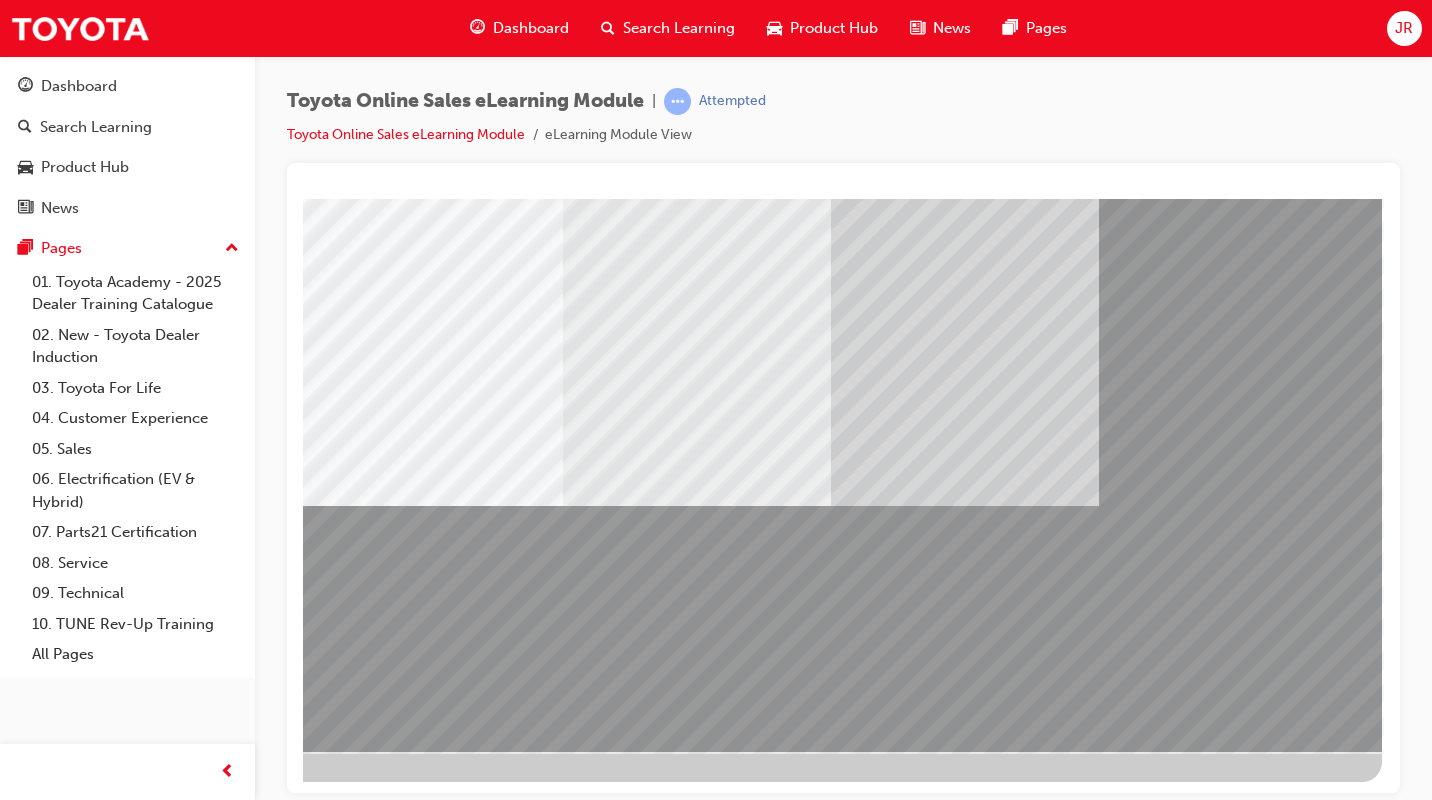 scroll, scrollTop: 167, scrollLeft: 272, axis: both 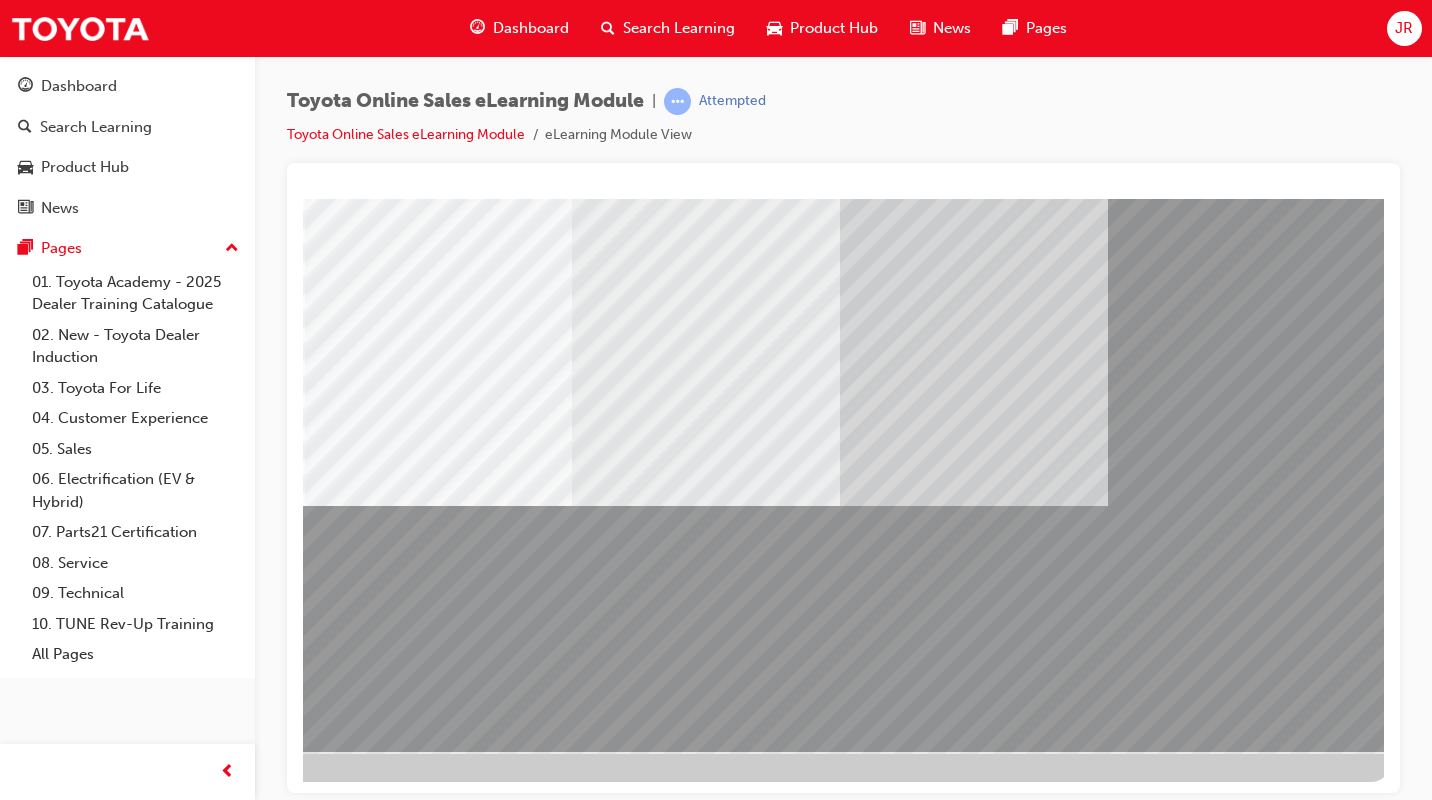 drag, startPoint x: 304, startPoint y: 590, endPoint x: 321, endPoint y: 593, distance: 17.262676 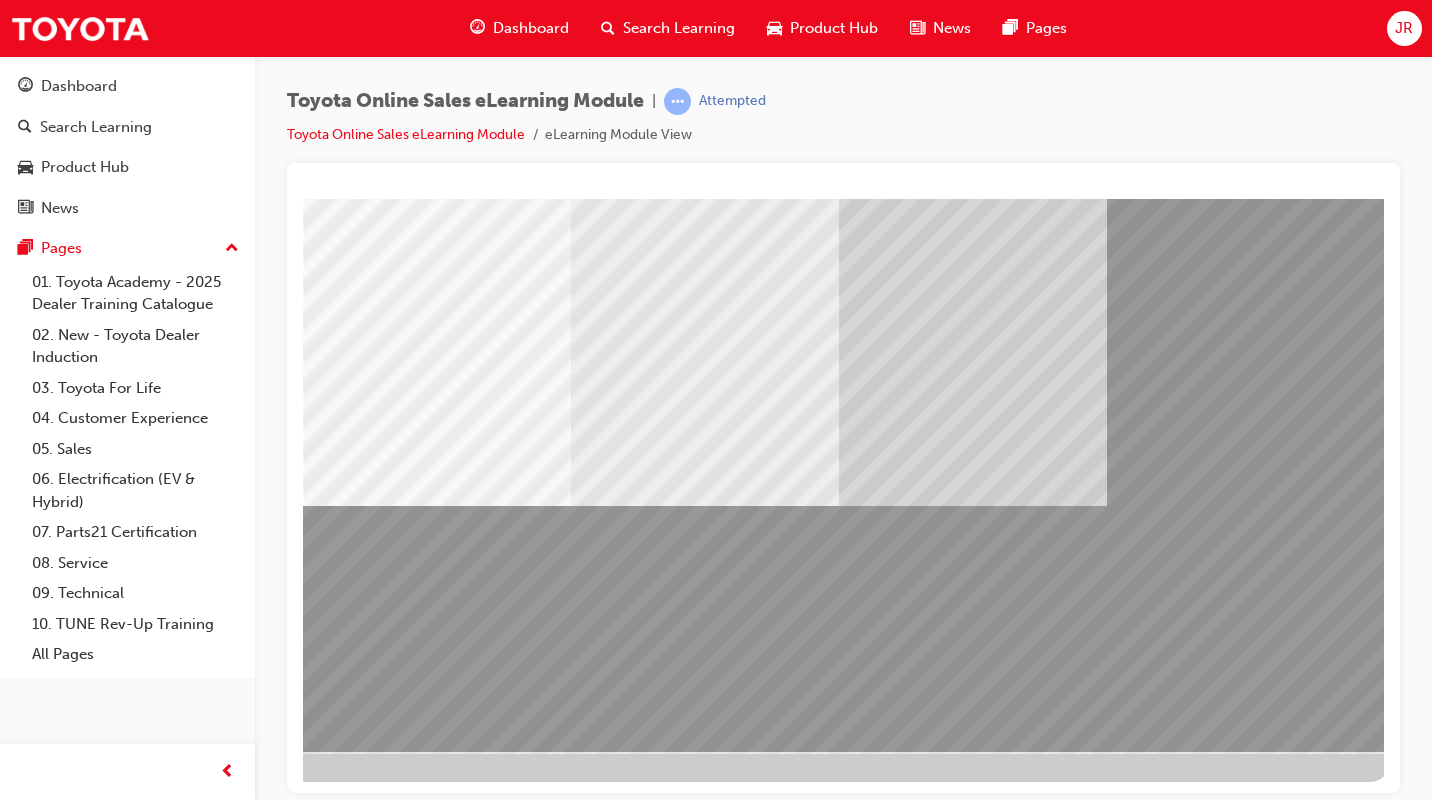 scroll, scrollTop: 167, scrollLeft: 282, axis: both 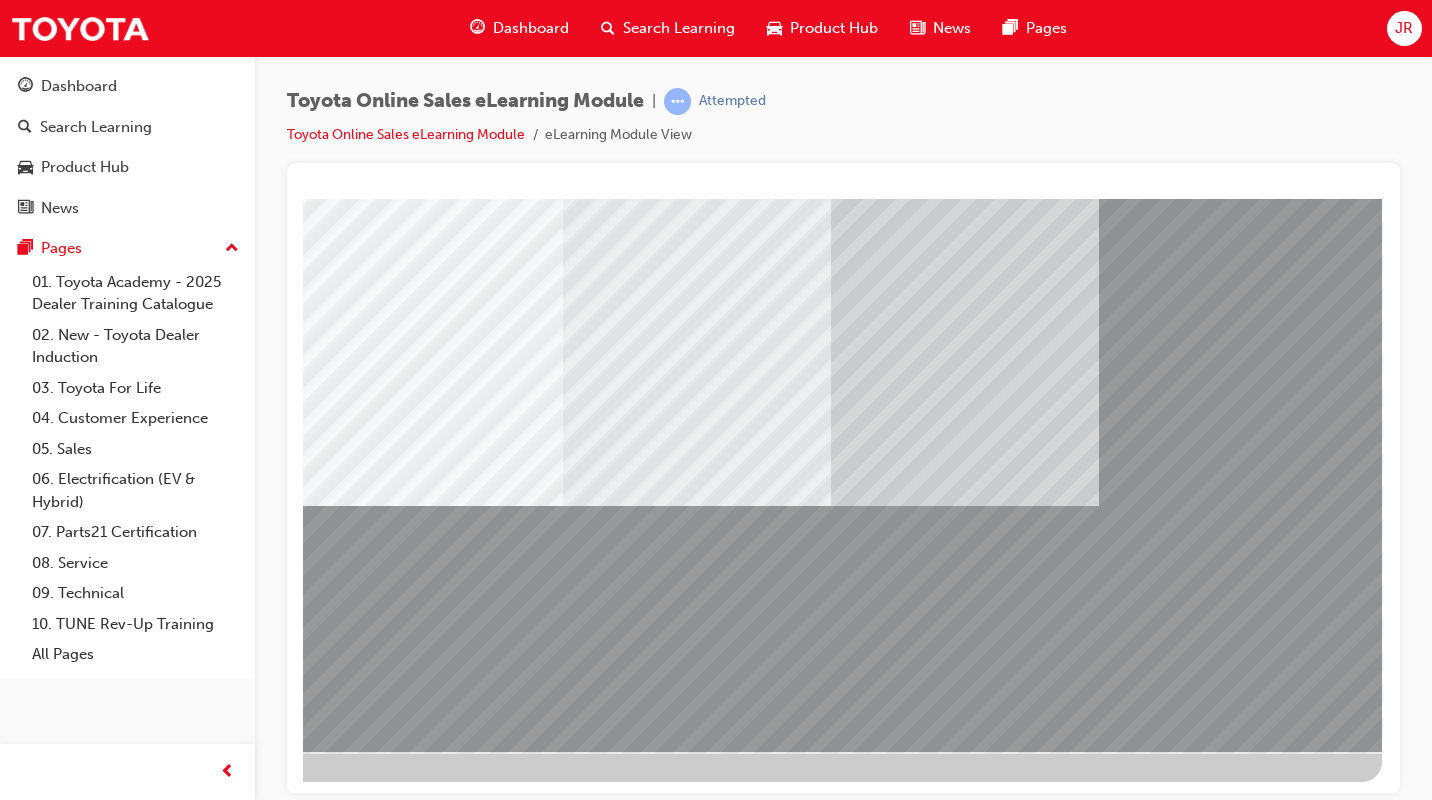 click at bounding box center [85, 3731] 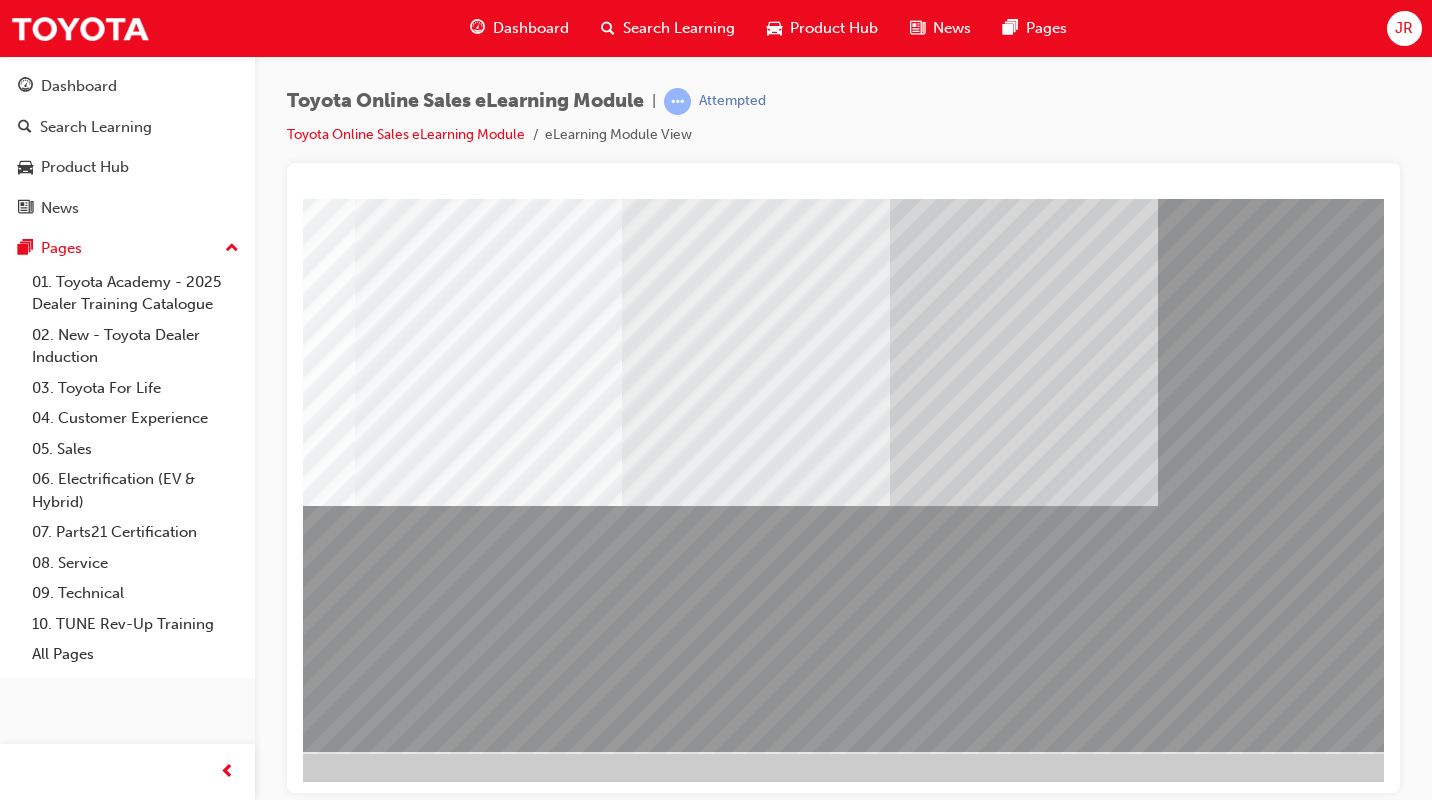 scroll, scrollTop: 167, scrollLeft: 166, axis: both 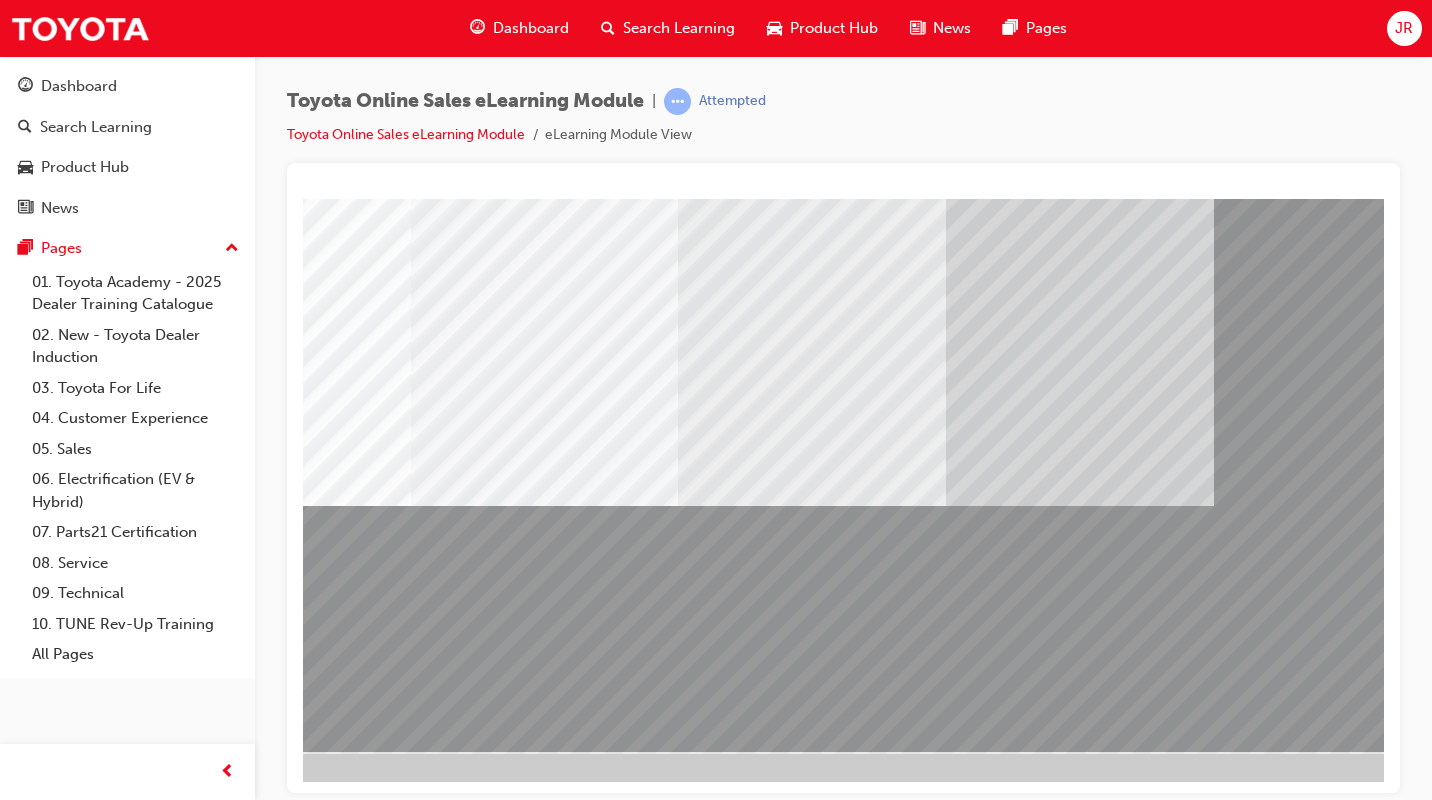 drag, startPoint x: 564, startPoint y: 629, endPoint x: 754, endPoint y: 632, distance: 190.02368 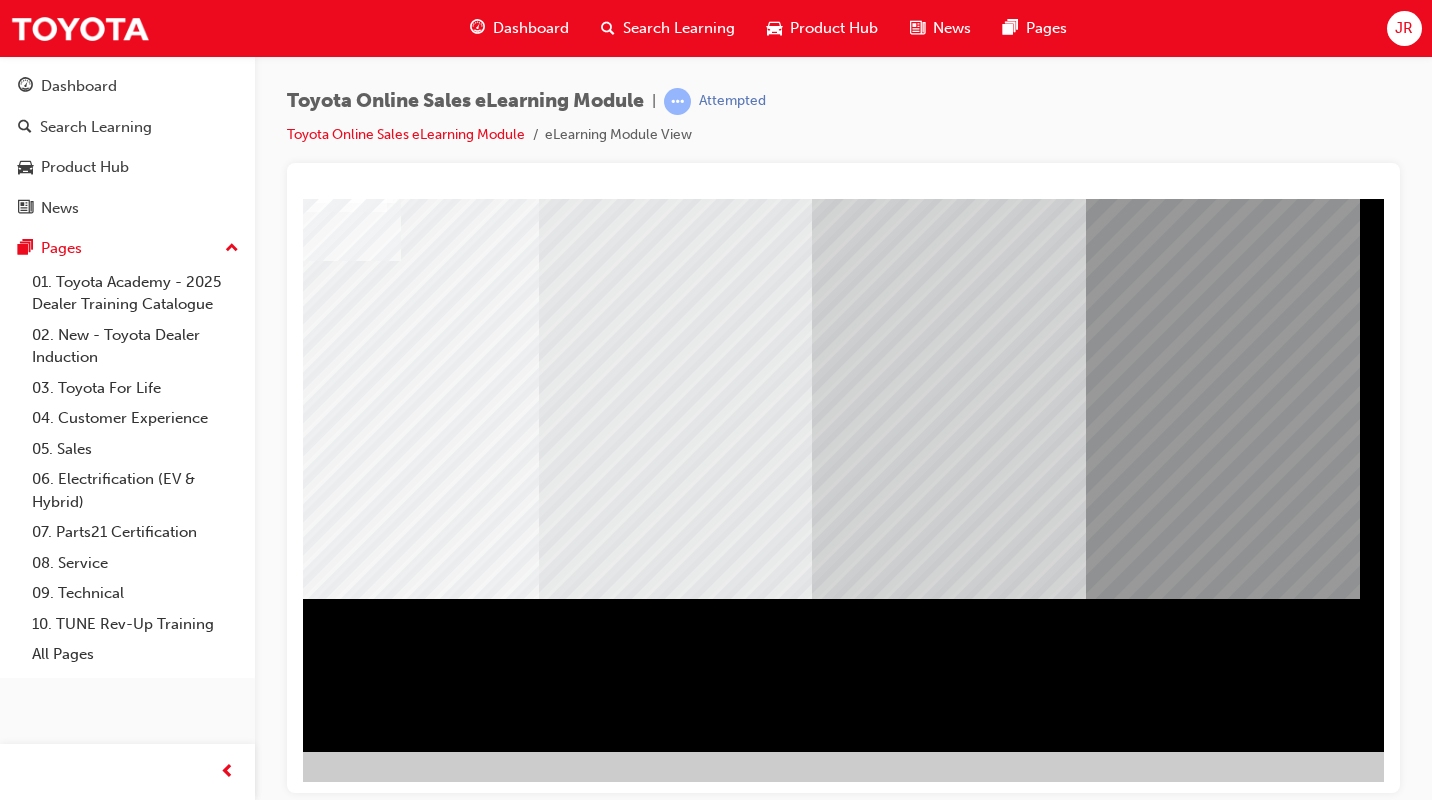 scroll, scrollTop: 0, scrollLeft: 0, axis: both 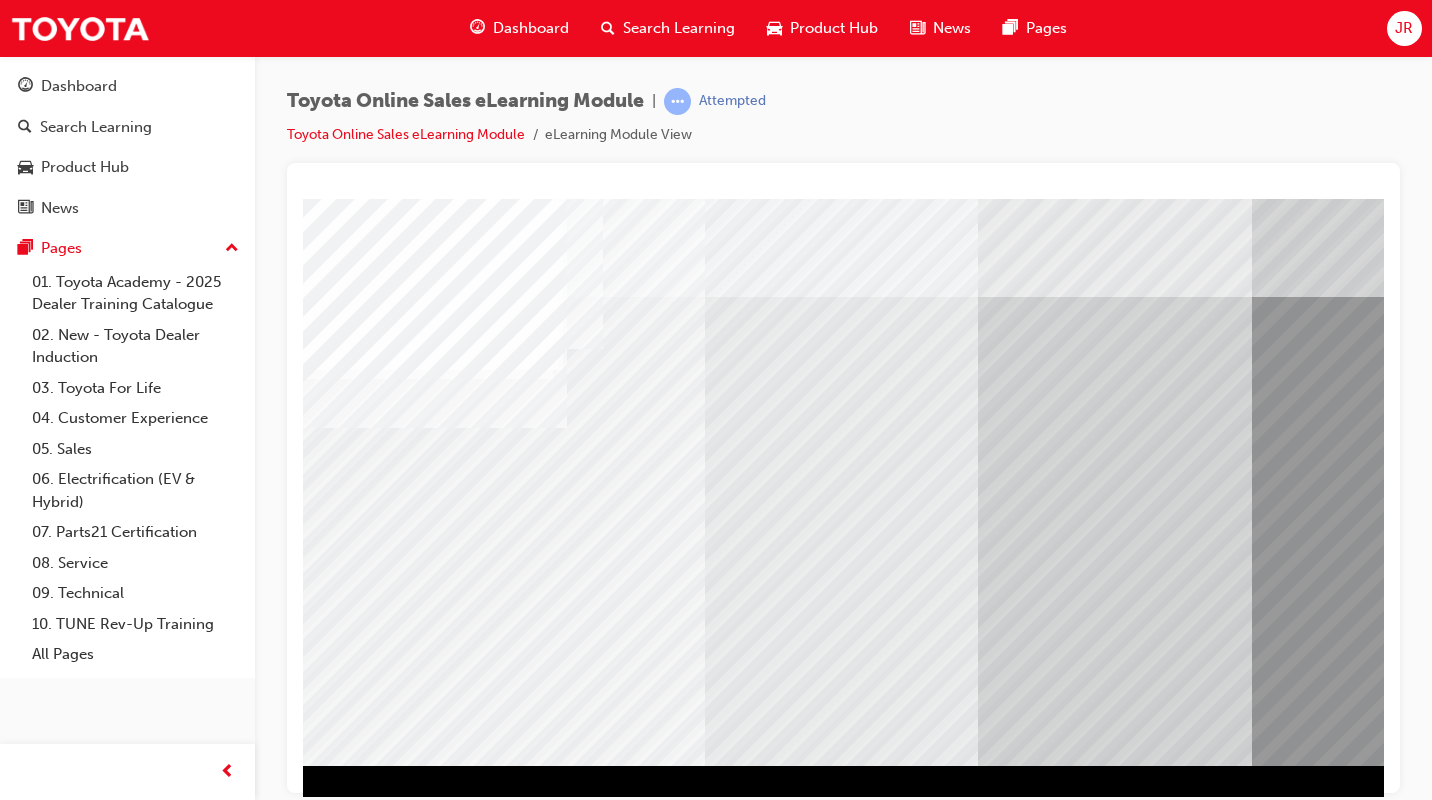 click at bounding box center (983, 558) 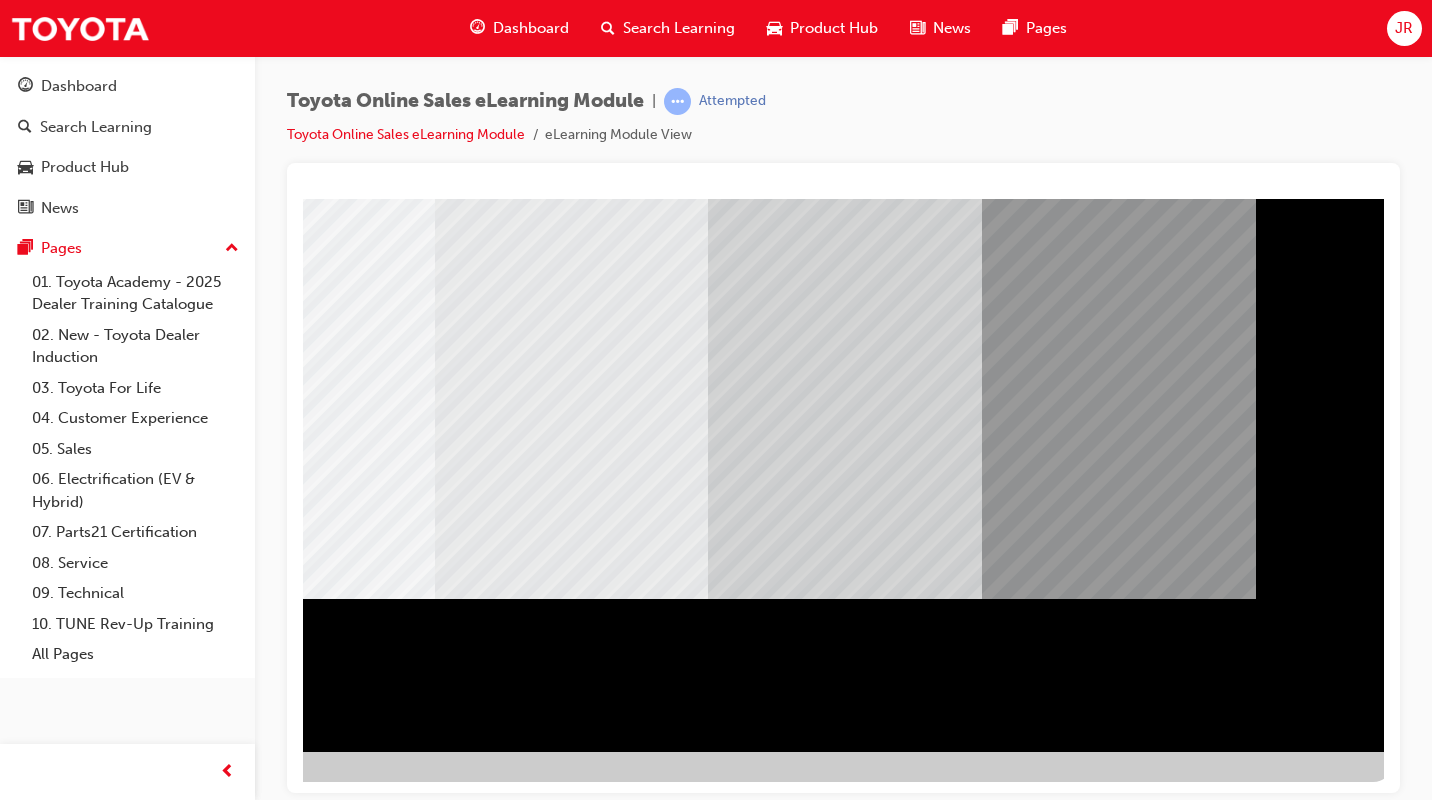 scroll, scrollTop: 167, scrollLeft: 293, axis: both 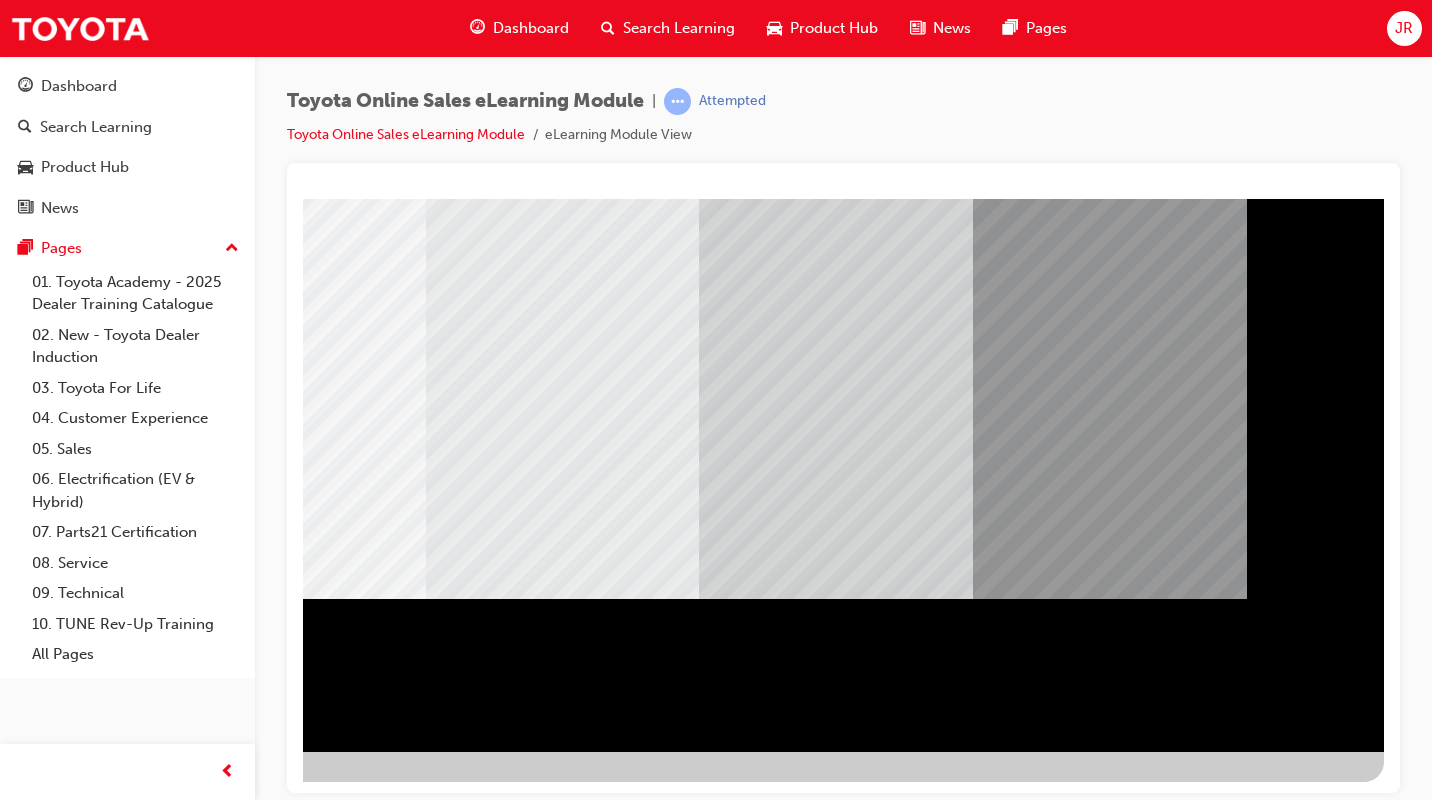 click at bounding box center [87, 2103] 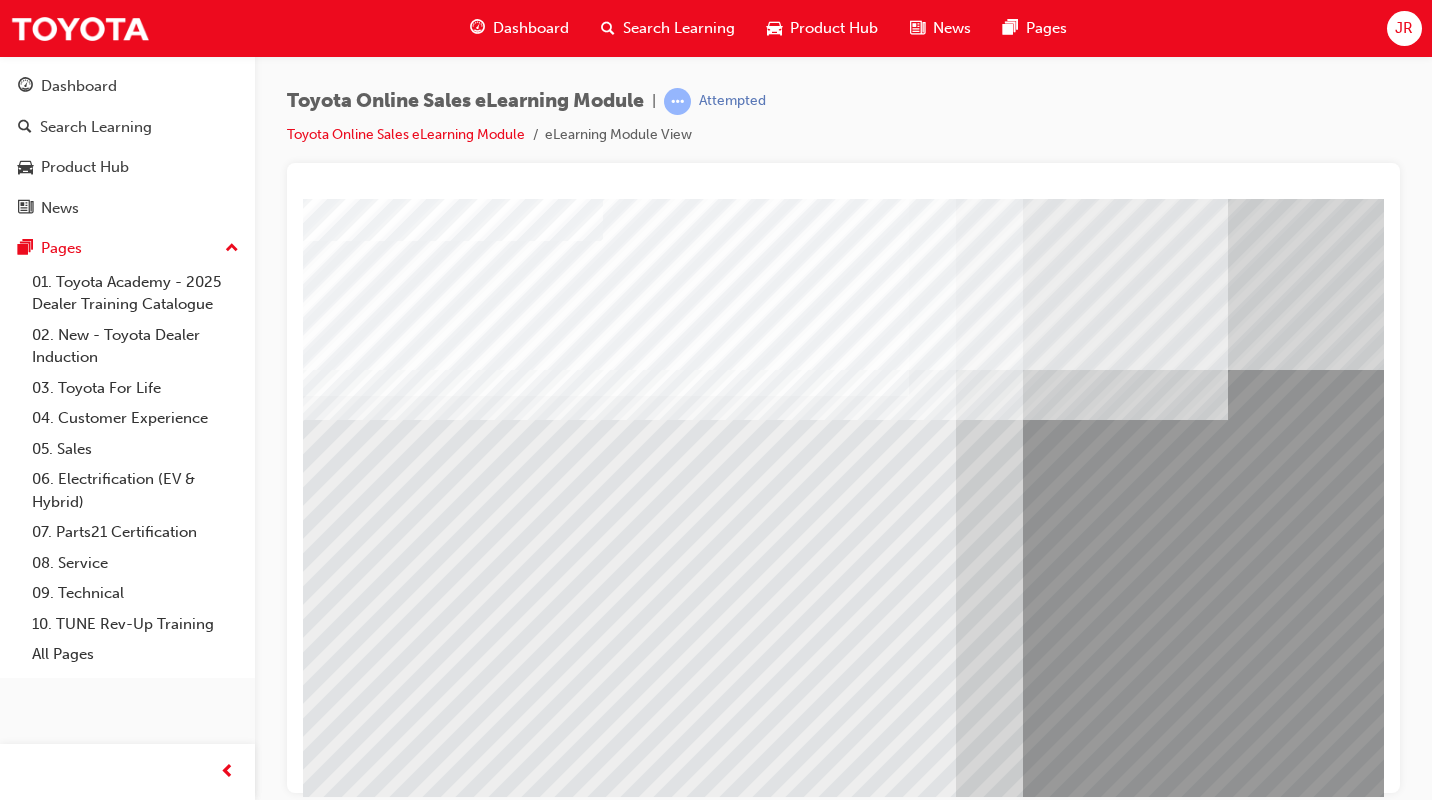 scroll, scrollTop: 167, scrollLeft: 0, axis: vertical 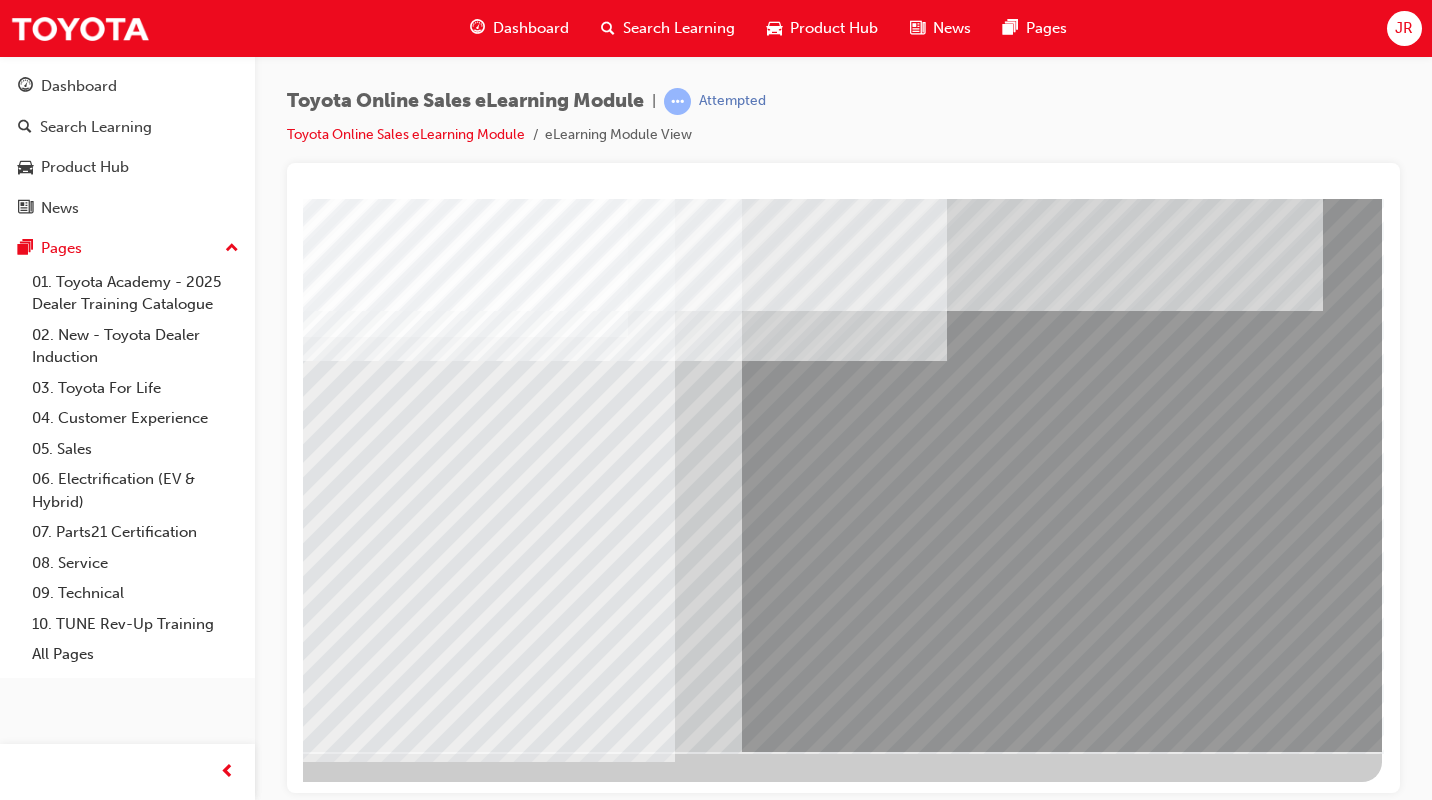 click at bounding box center (85, 3733) 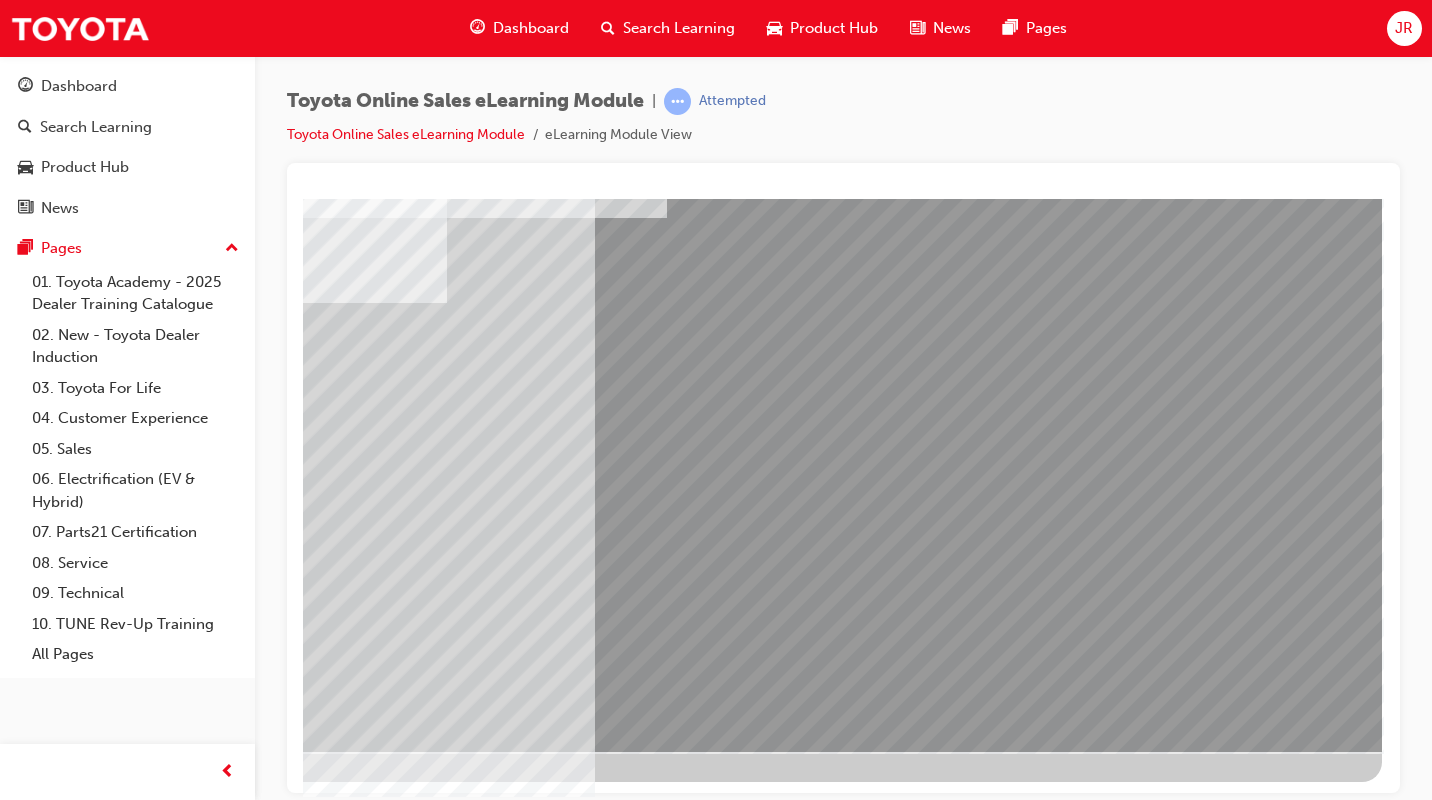 scroll, scrollTop: 0, scrollLeft: 0, axis: both 